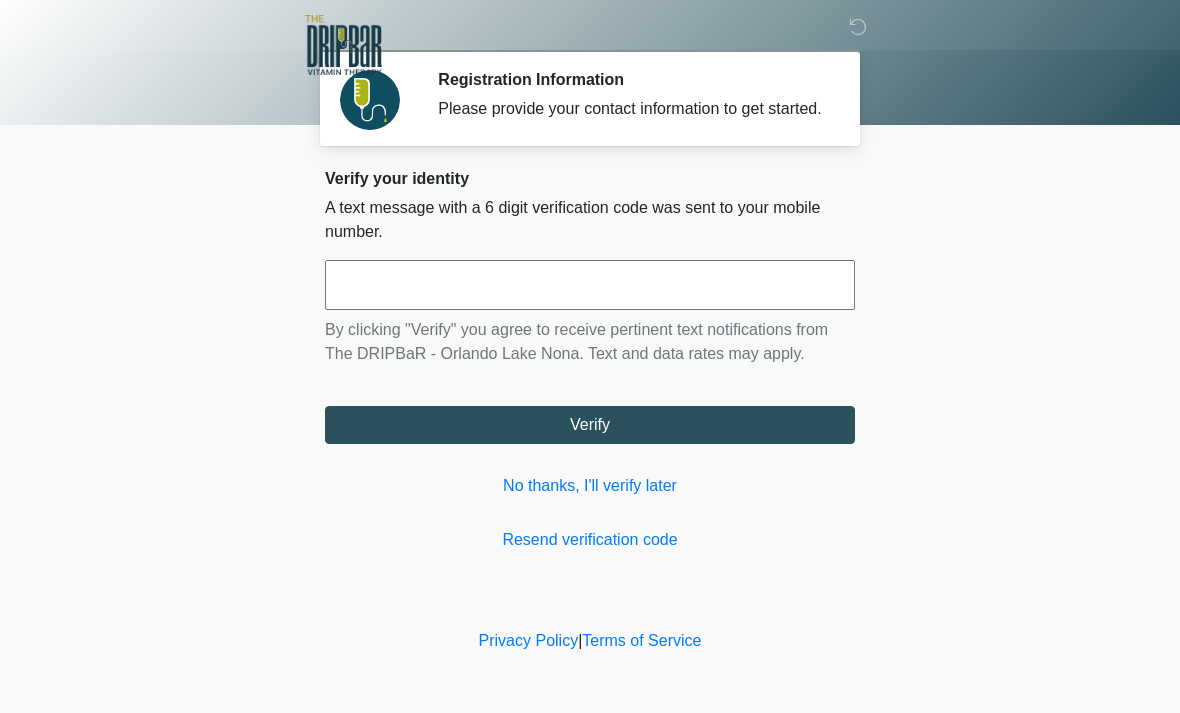scroll, scrollTop: 0, scrollLeft: 0, axis: both 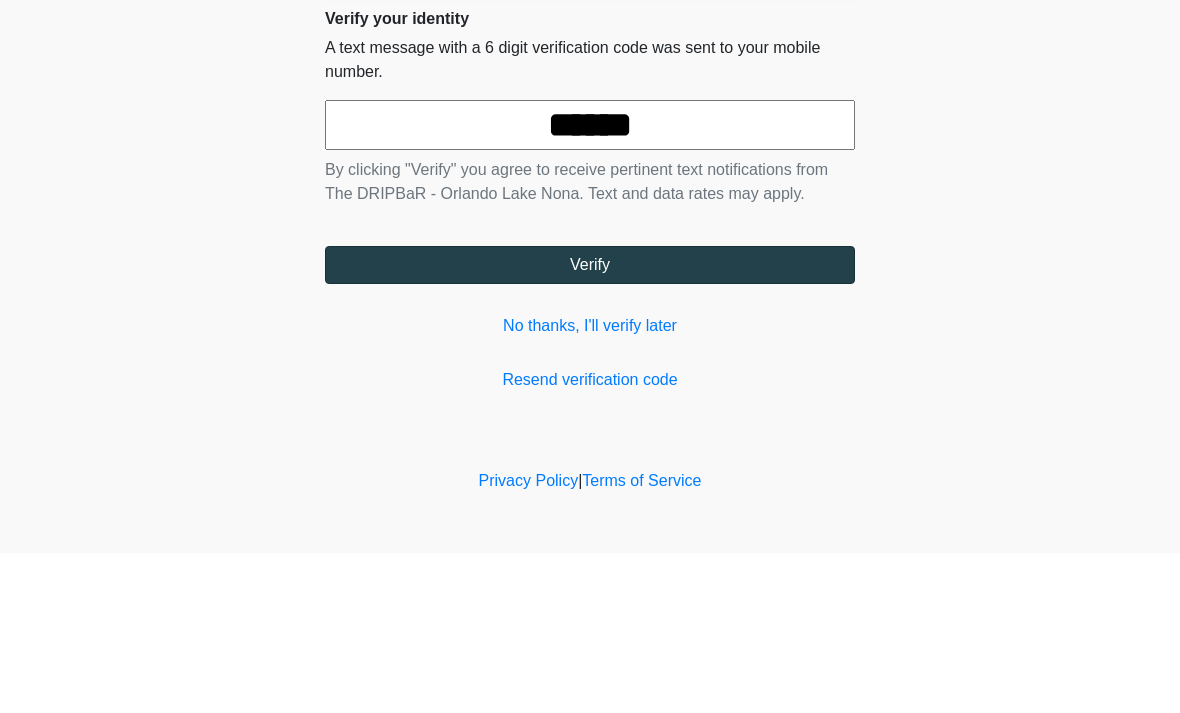 click on "Verify" at bounding box center [590, 425] 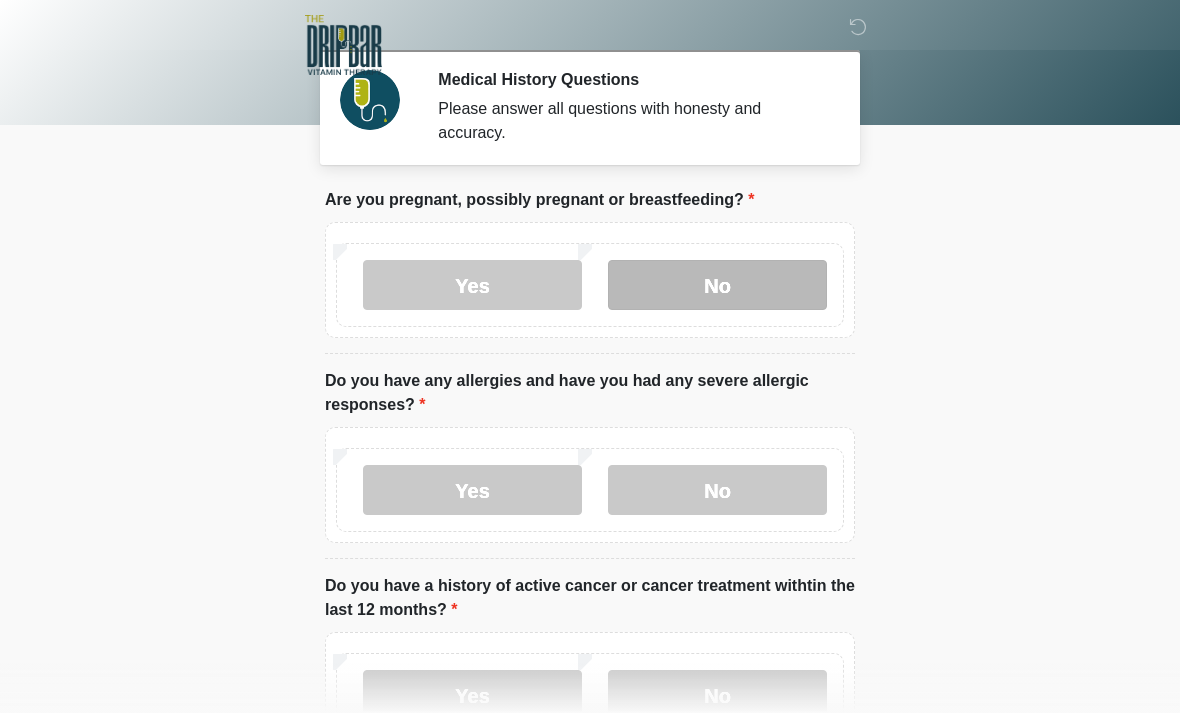 click on "No" at bounding box center [717, 285] 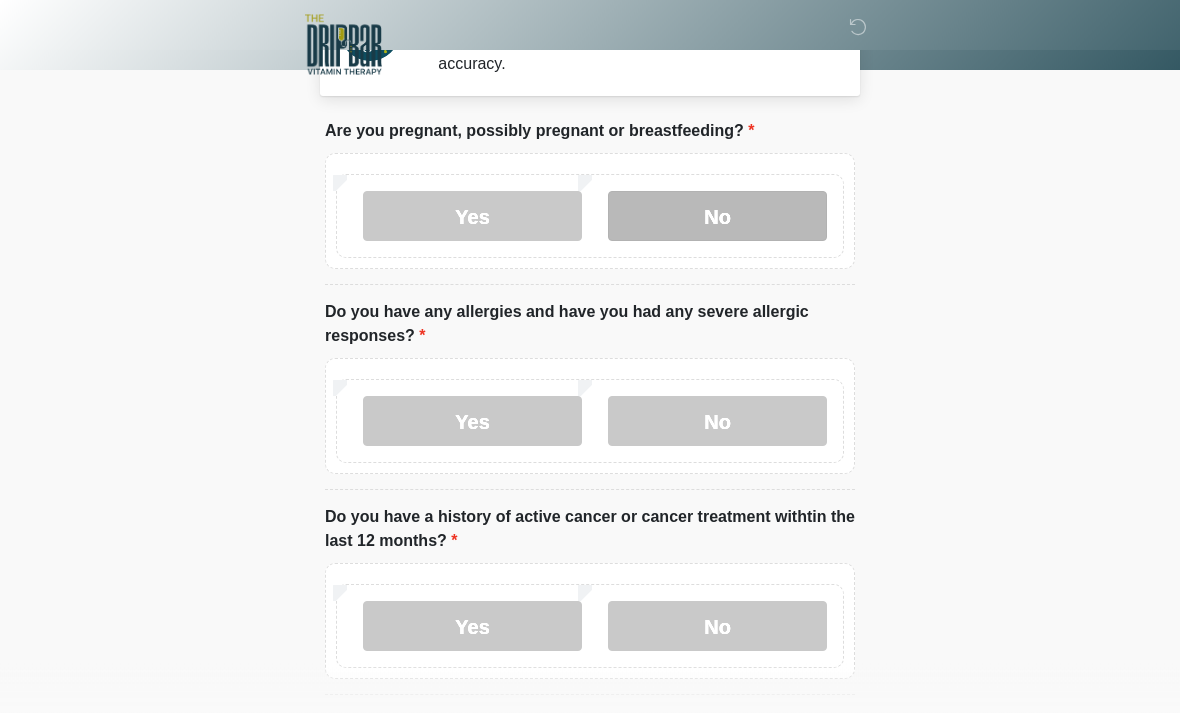 scroll, scrollTop: 69, scrollLeft: 0, axis: vertical 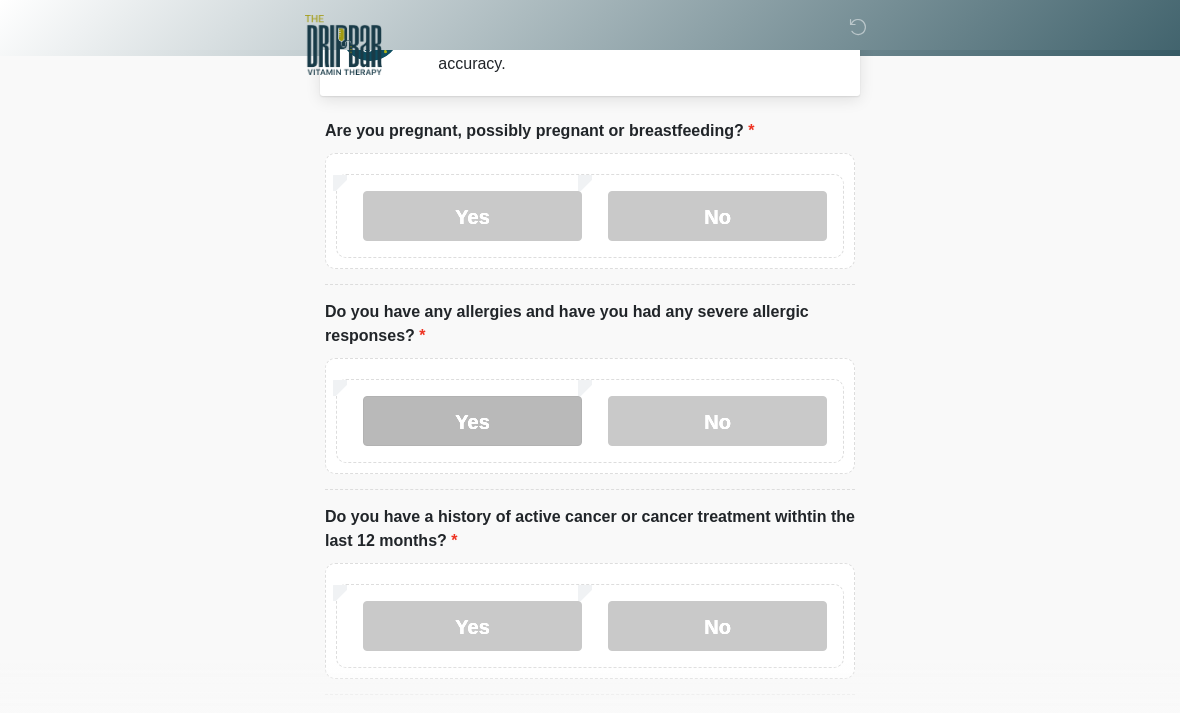 click on "Yes" at bounding box center [472, 421] 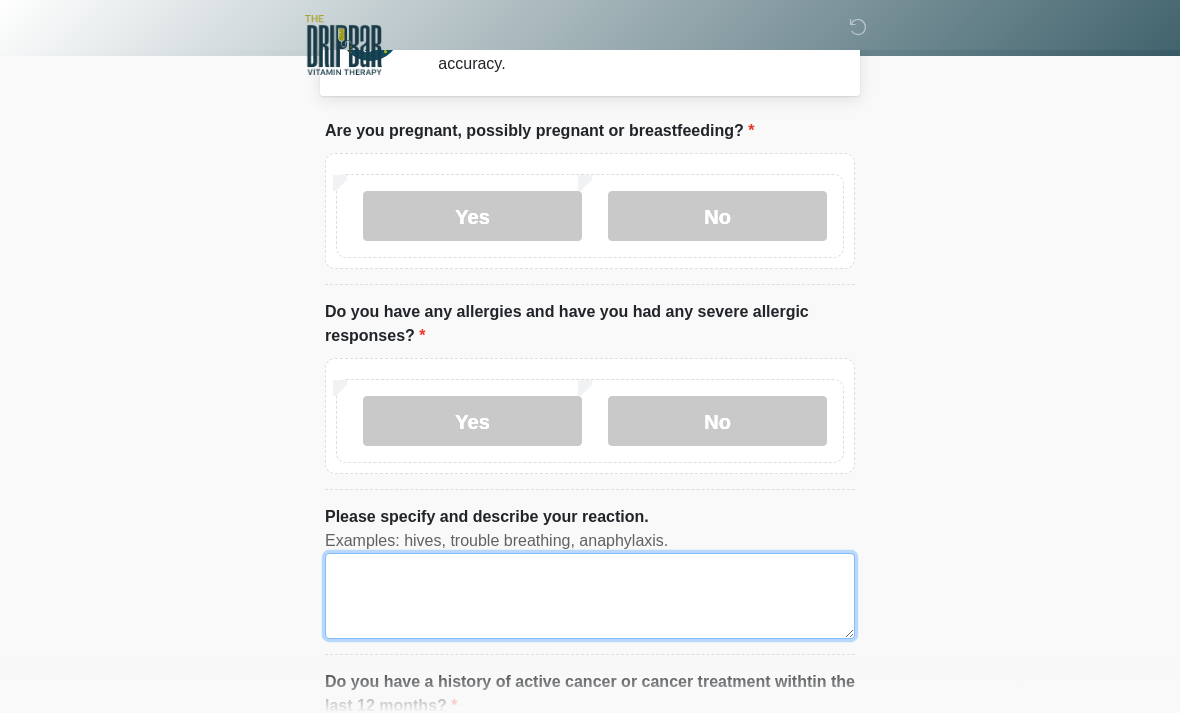 click on "Please specify and describe your reaction." at bounding box center [590, 596] 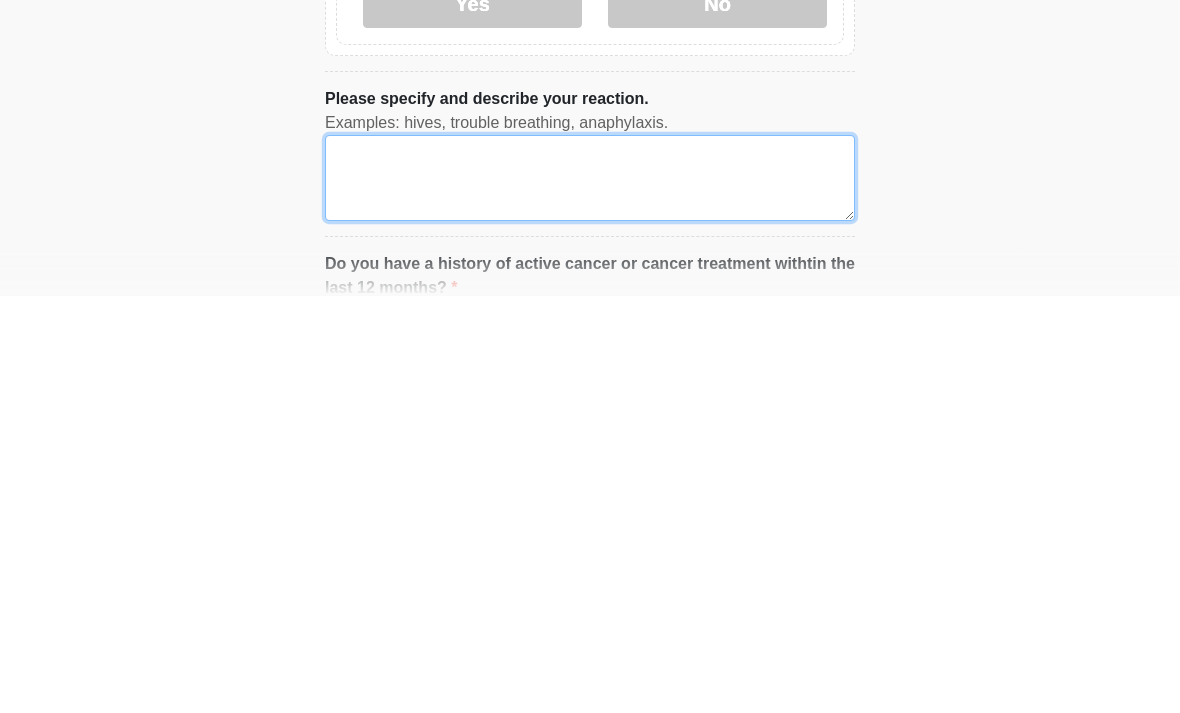 click on "Please specify and describe your reaction." at bounding box center (590, 596) 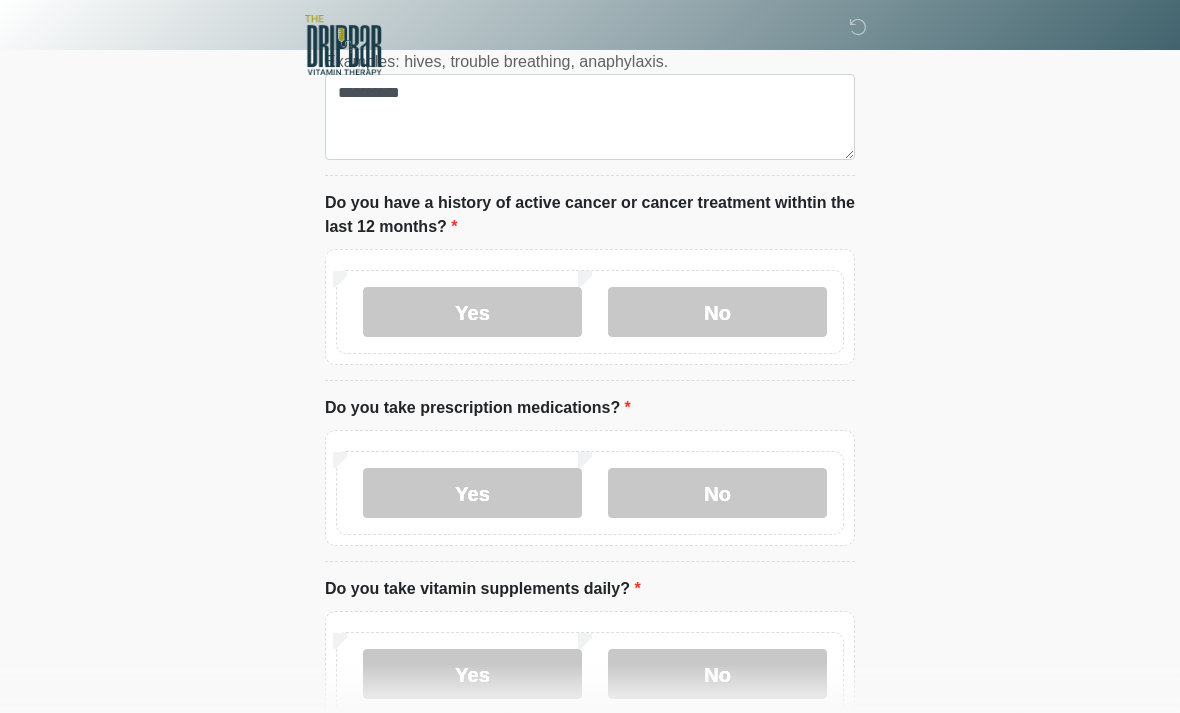 scroll, scrollTop: 548, scrollLeft: 0, axis: vertical 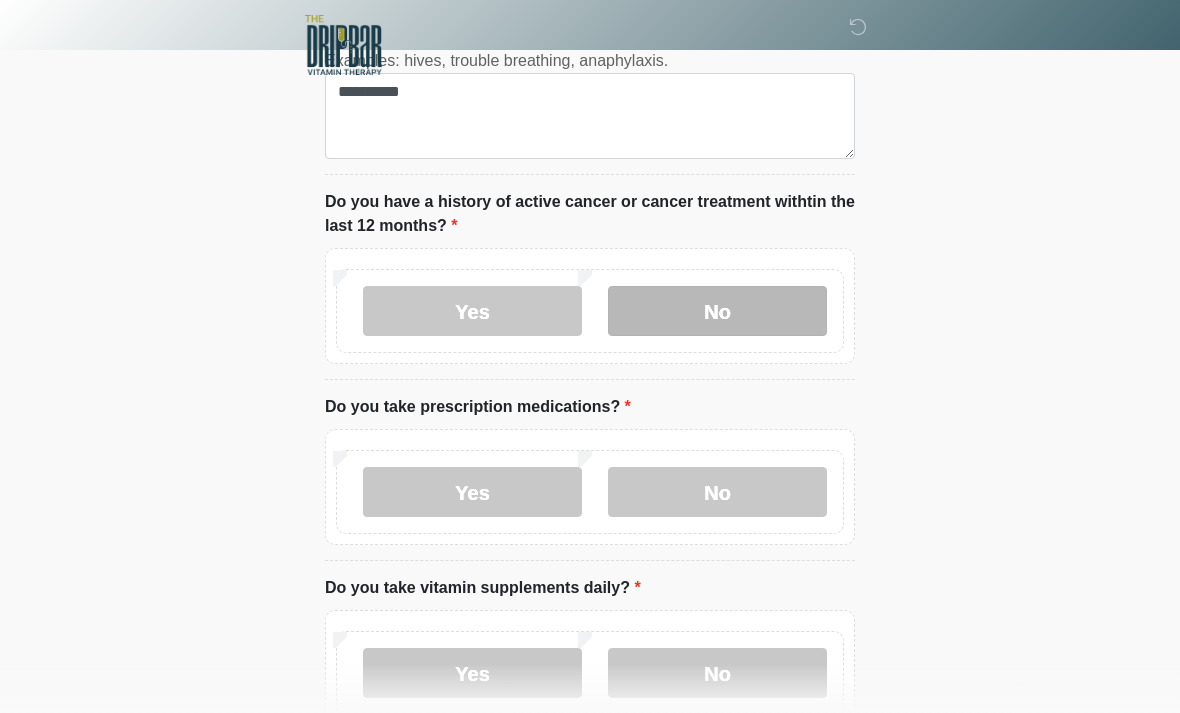 click on "No" at bounding box center [717, 311] 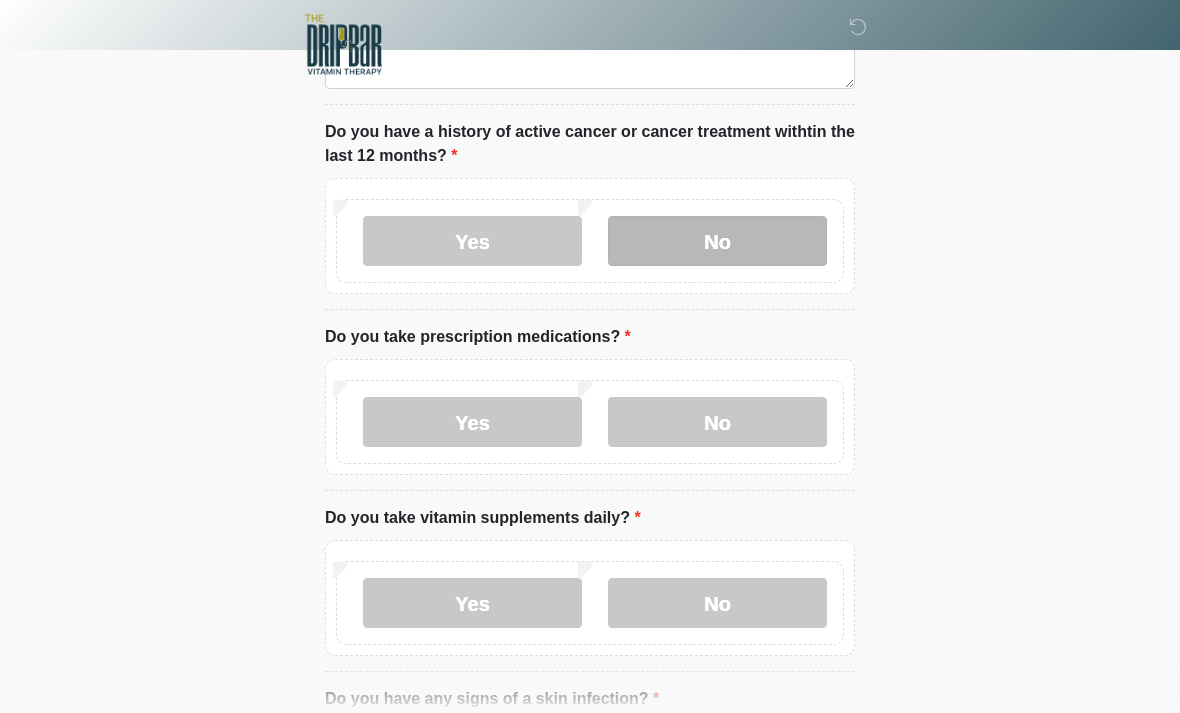 scroll, scrollTop: 626, scrollLeft: 0, axis: vertical 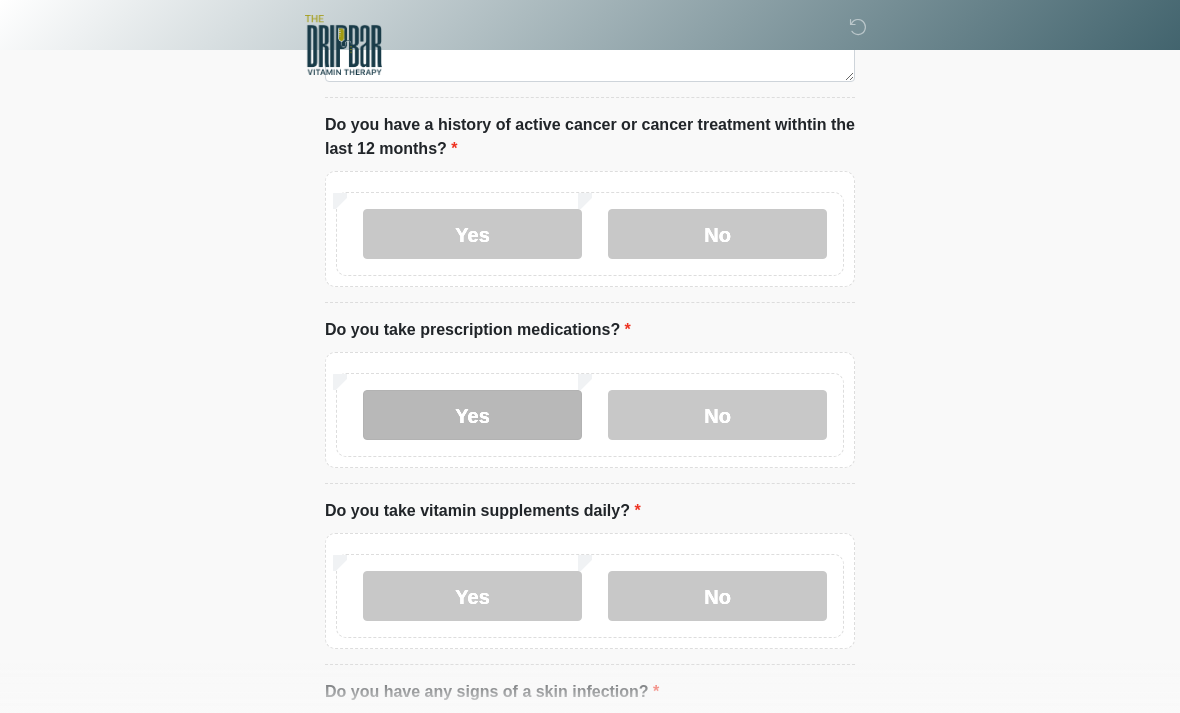 click on "Yes" at bounding box center [472, 415] 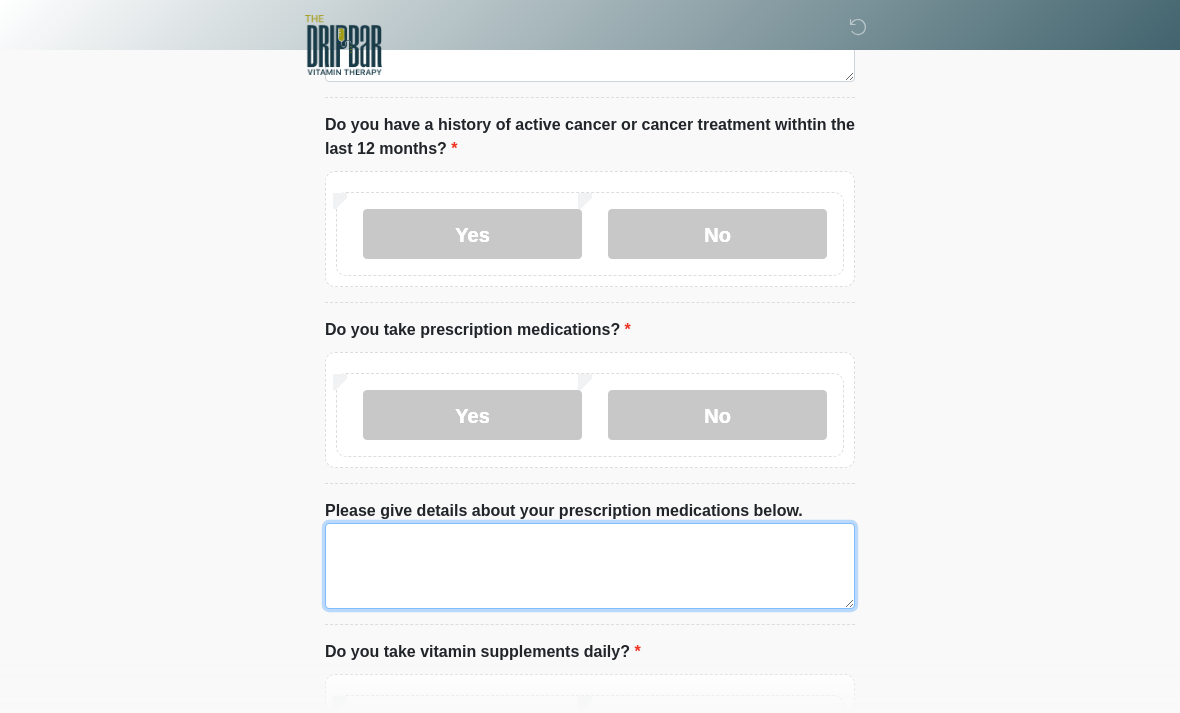click on "Please give details about your prescription medications below." at bounding box center (590, 566) 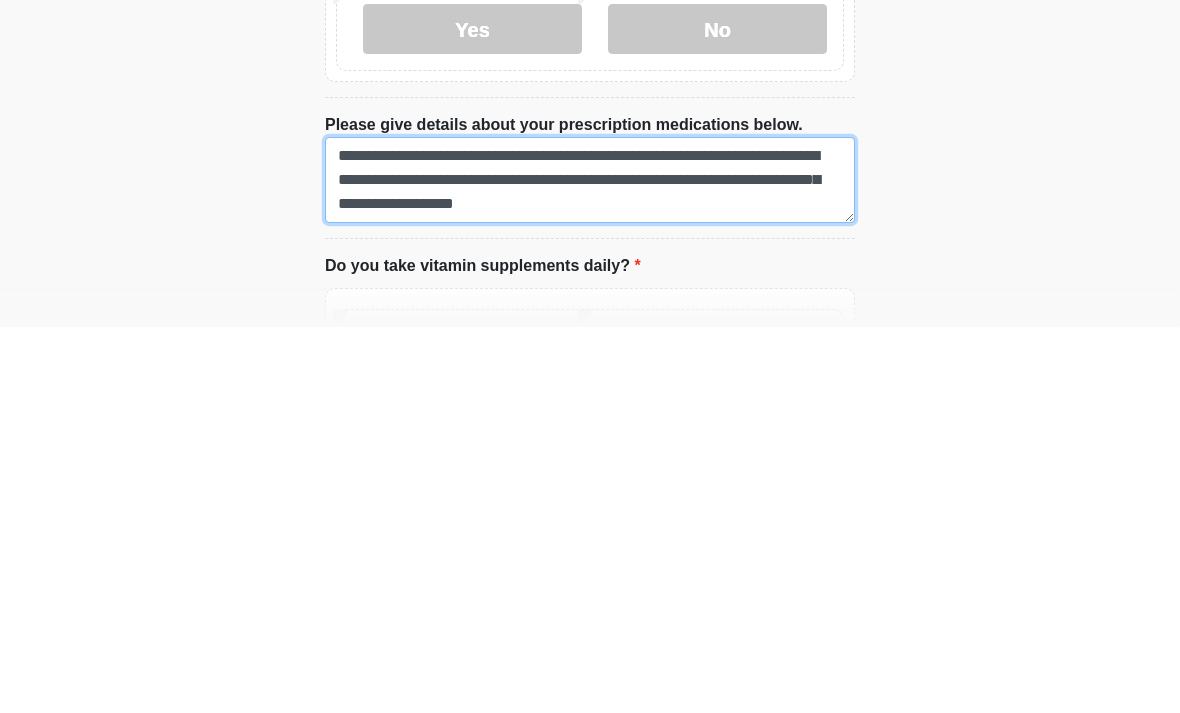 click on "**********" at bounding box center (590, 566) 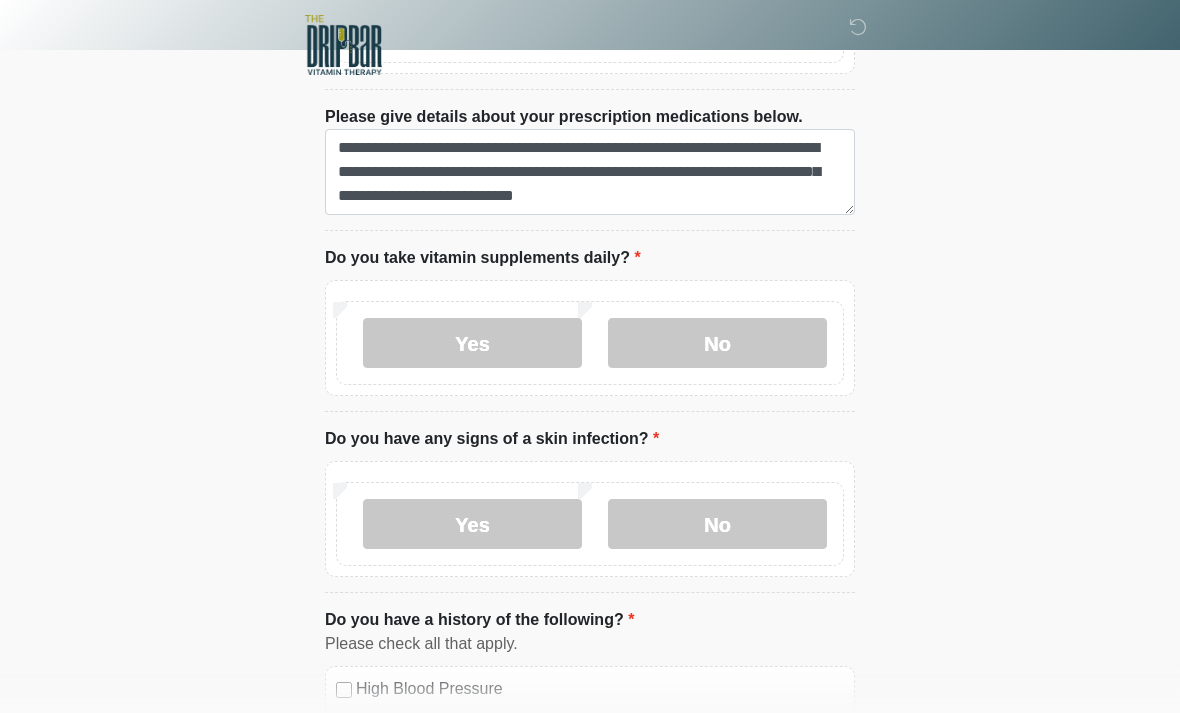 scroll, scrollTop: 936, scrollLeft: 0, axis: vertical 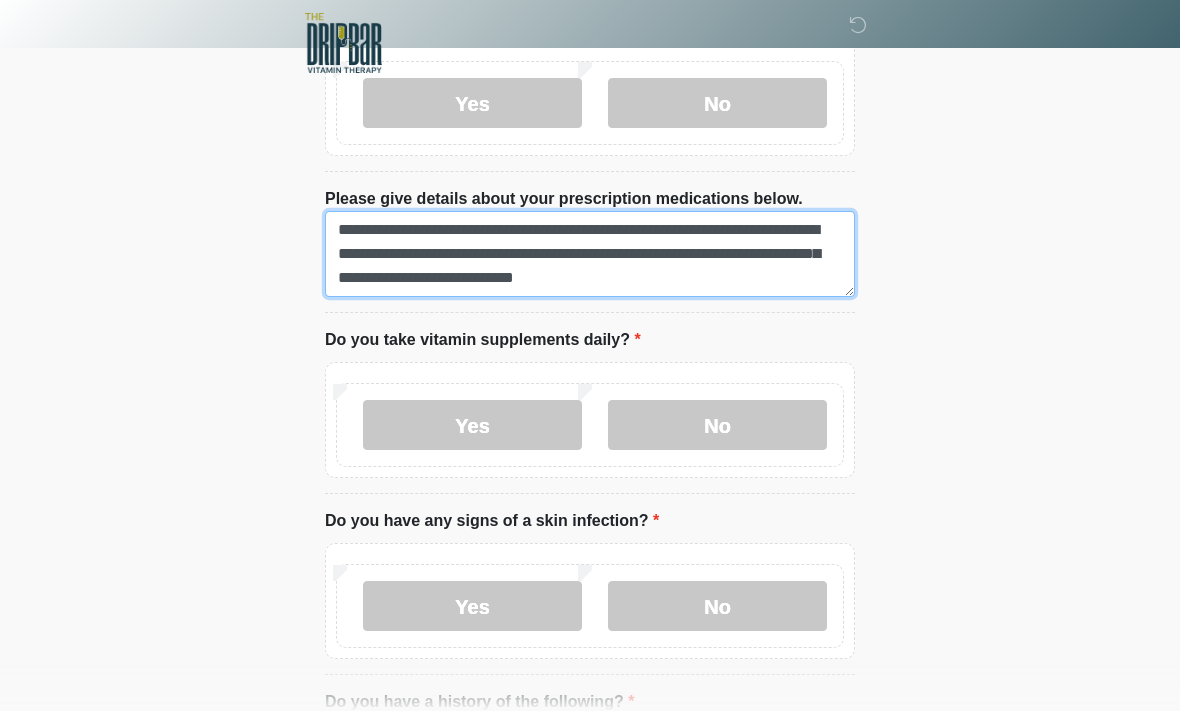 click on "**********" at bounding box center (590, 256) 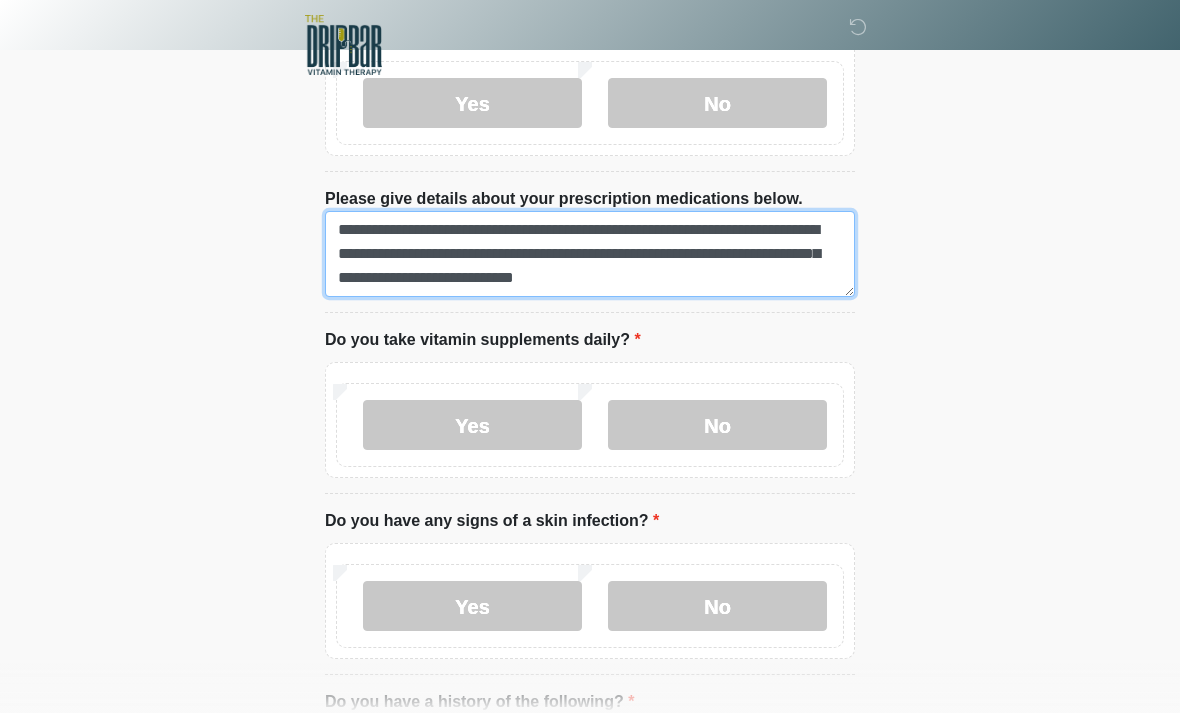 click on "**********" at bounding box center [590, 254] 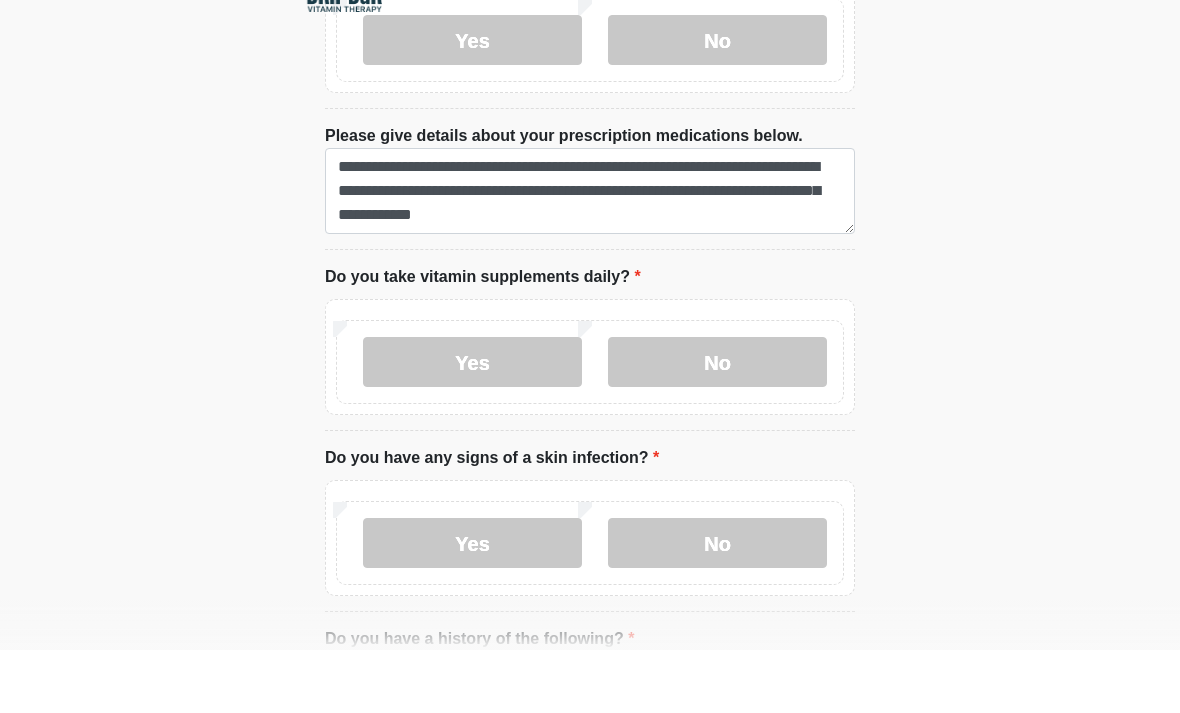 scroll, scrollTop: 1001, scrollLeft: 0, axis: vertical 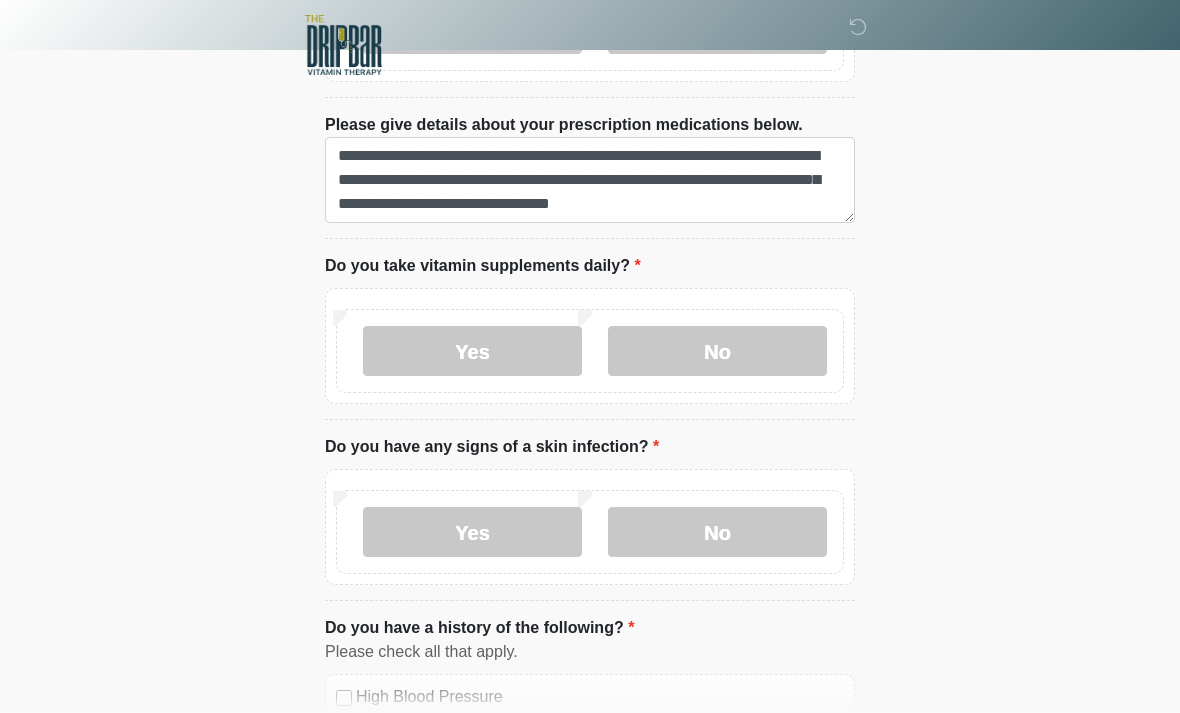 type on "**********" 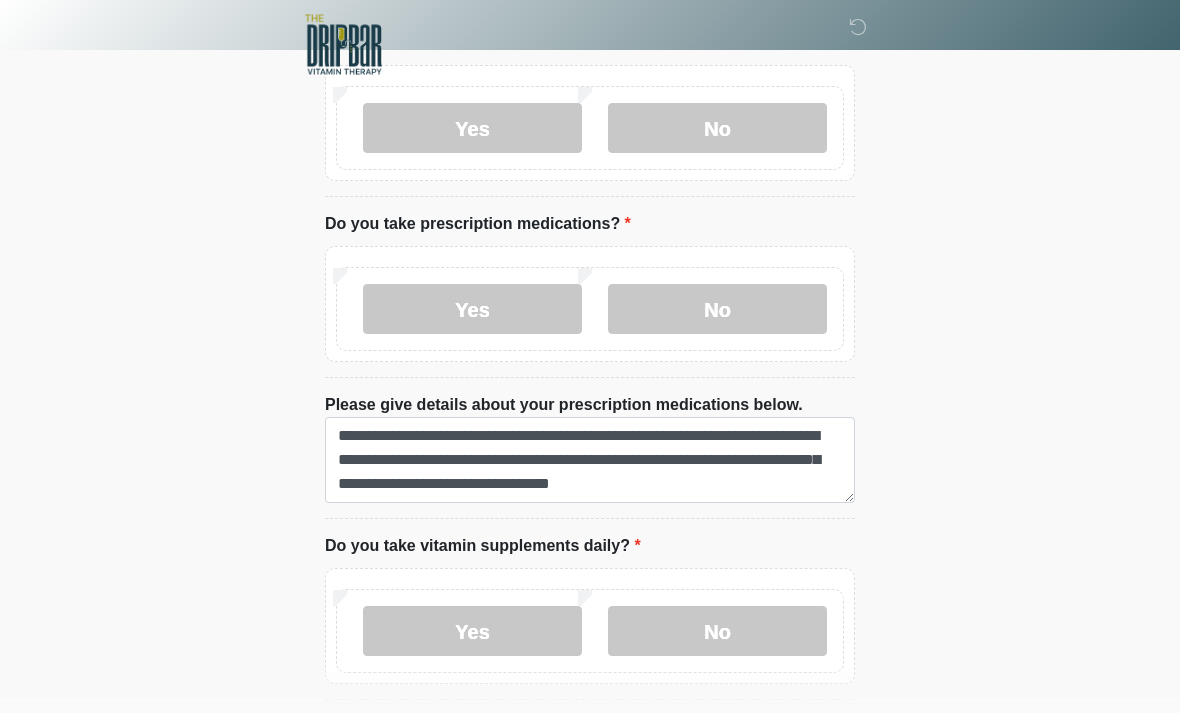 scroll, scrollTop: 736, scrollLeft: 0, axis: vertical 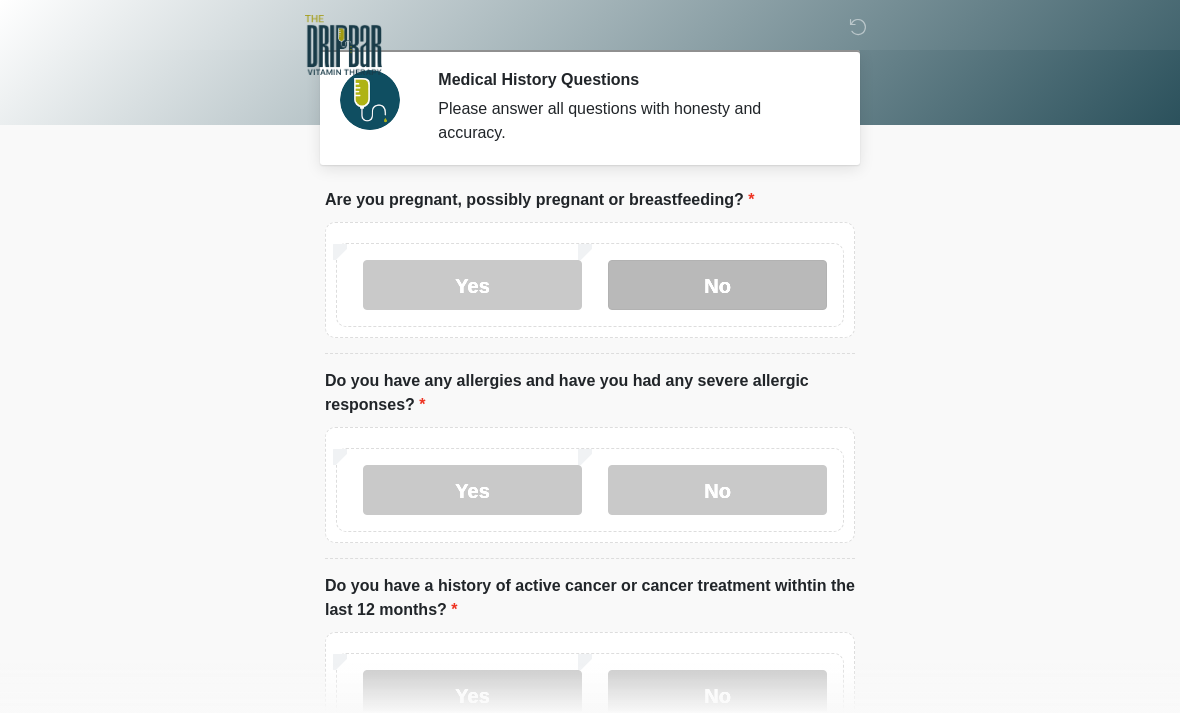 click on "No" at bounding box center (717, 285) 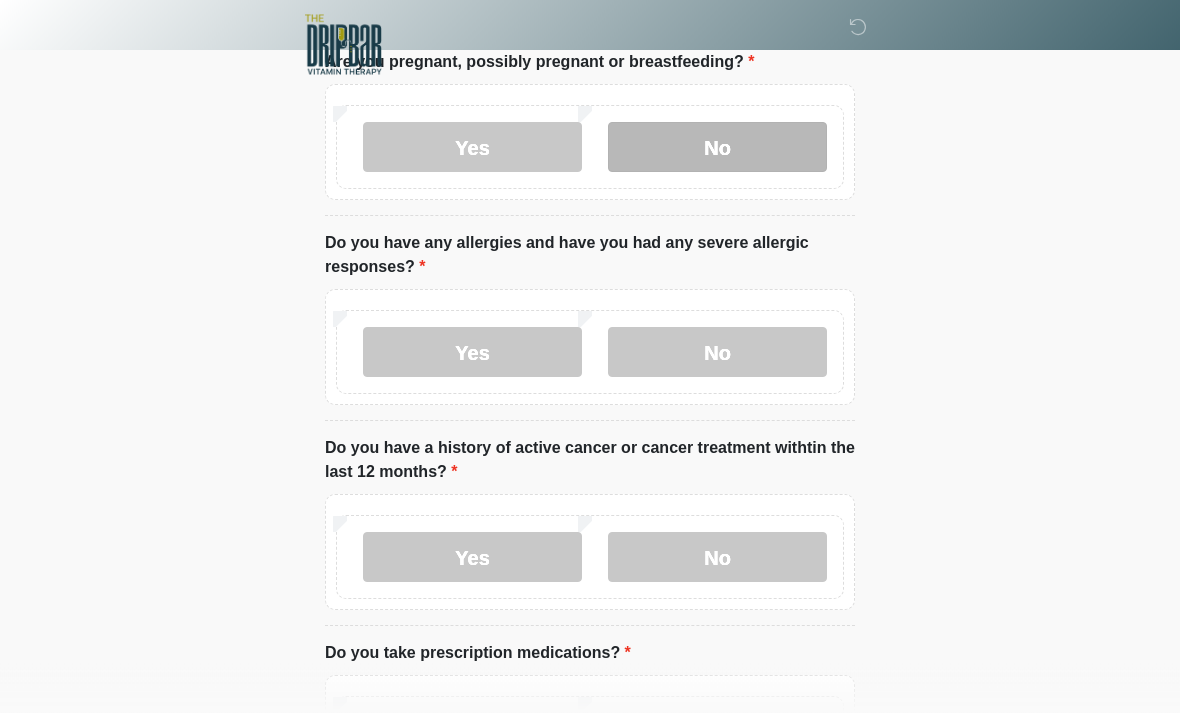scroll, scrollTop: 139, scrollLeft: 0, axis: vertical 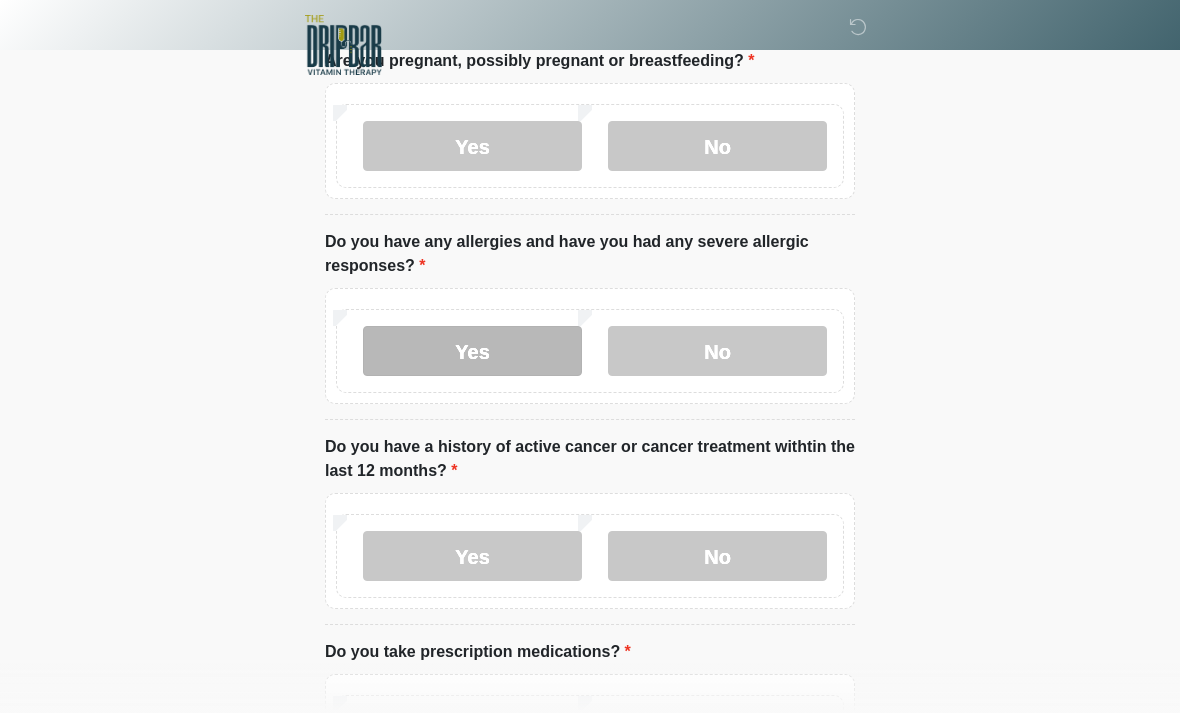 click on "Yes" at bounding box center (472, 351) 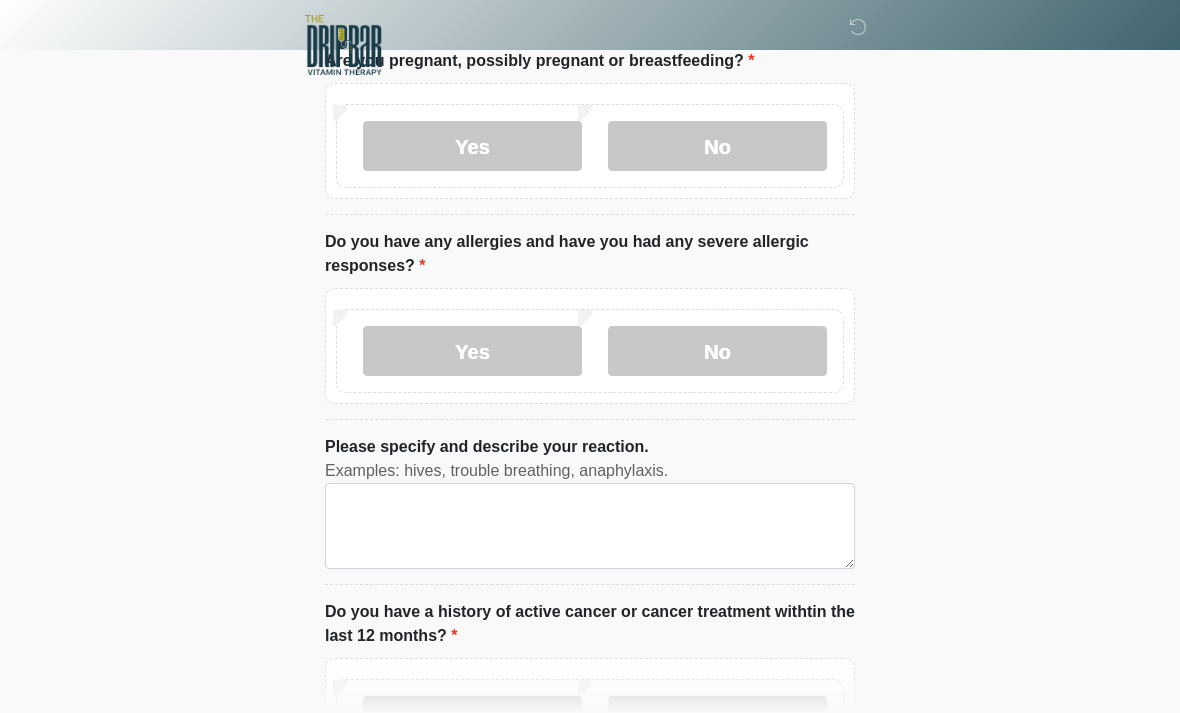 click on "Please specify and describe your reaction.
Please specify and describe your reaction.
Examples: hives, trouble breathing, anaphylaxis." at bounding box center [590, 510] 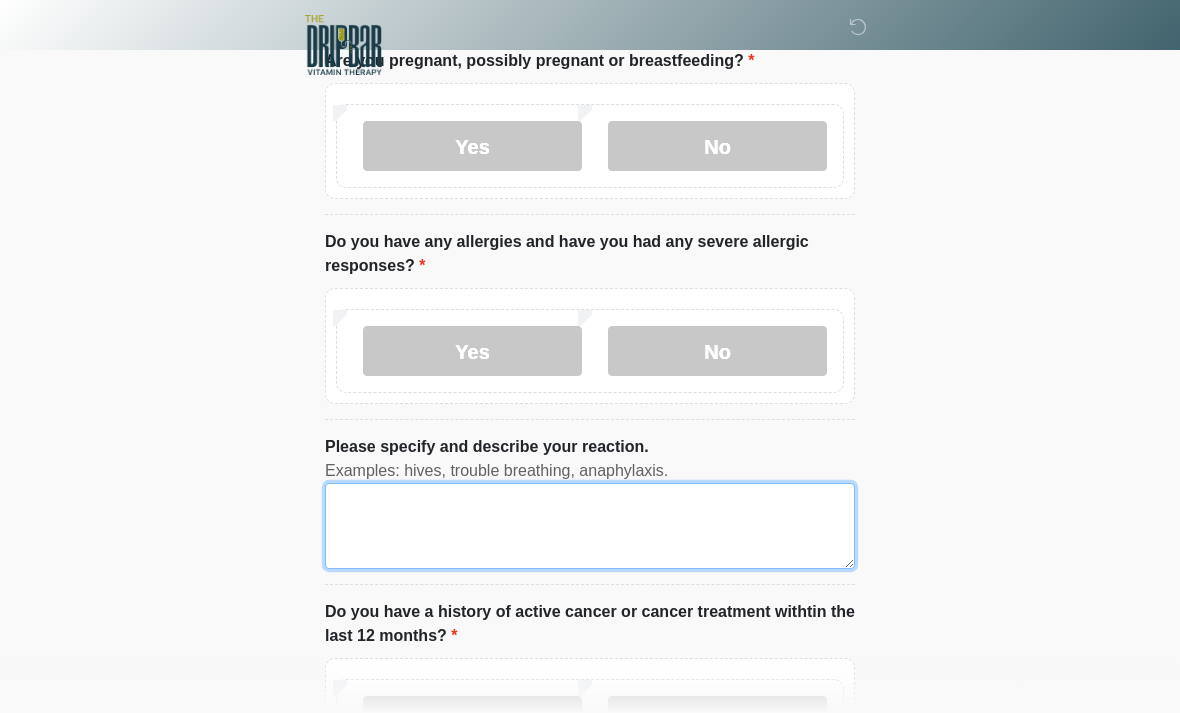 click on "Please specify and describe your reaction." at bounding box center [590, 526] 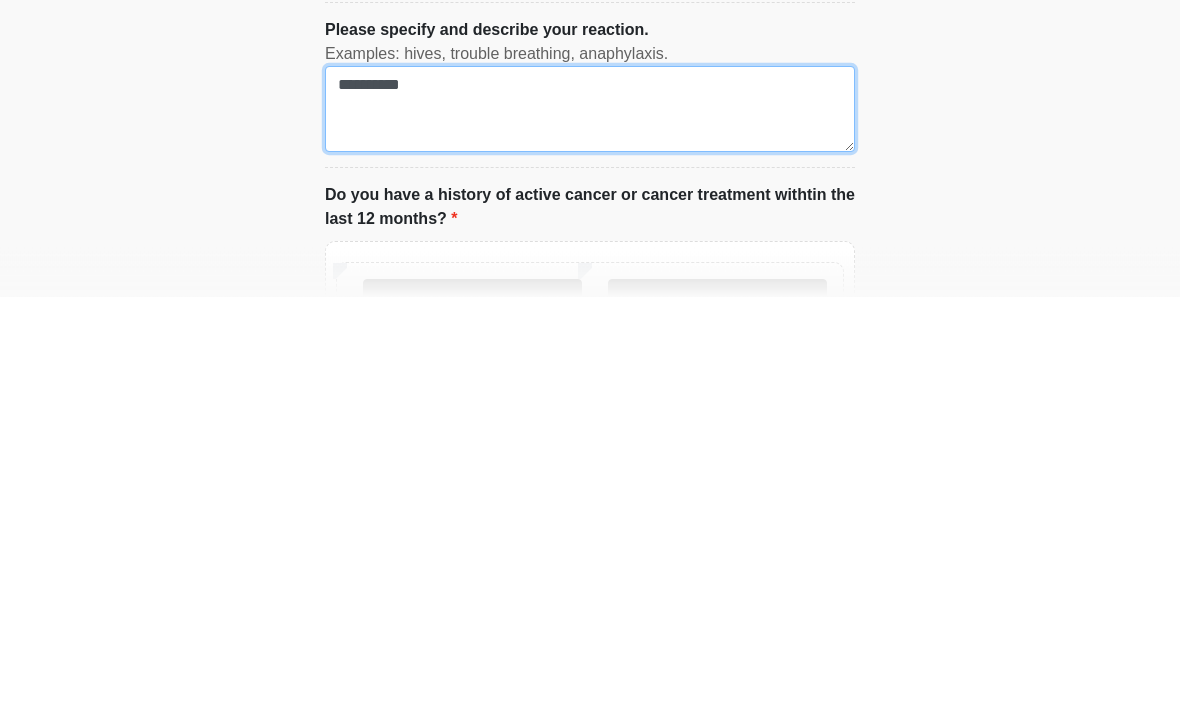 scroll, scrollTop: 213, scrollLeft: 0, axis: vertical 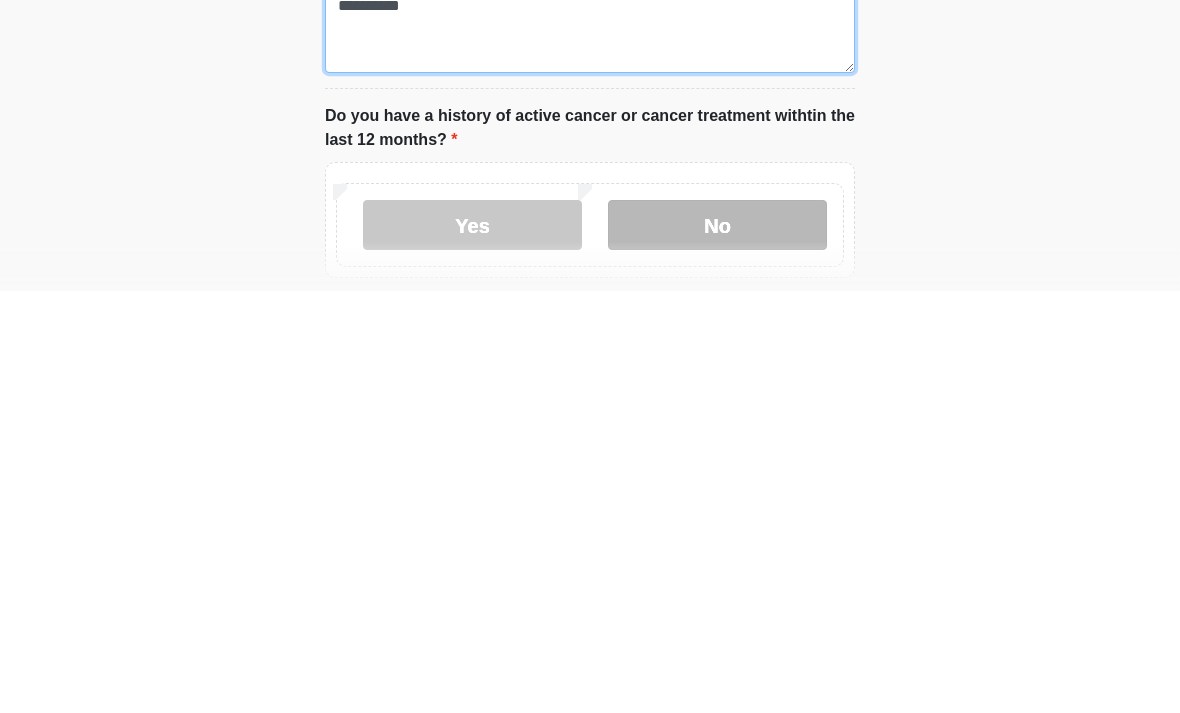 type on "**********" 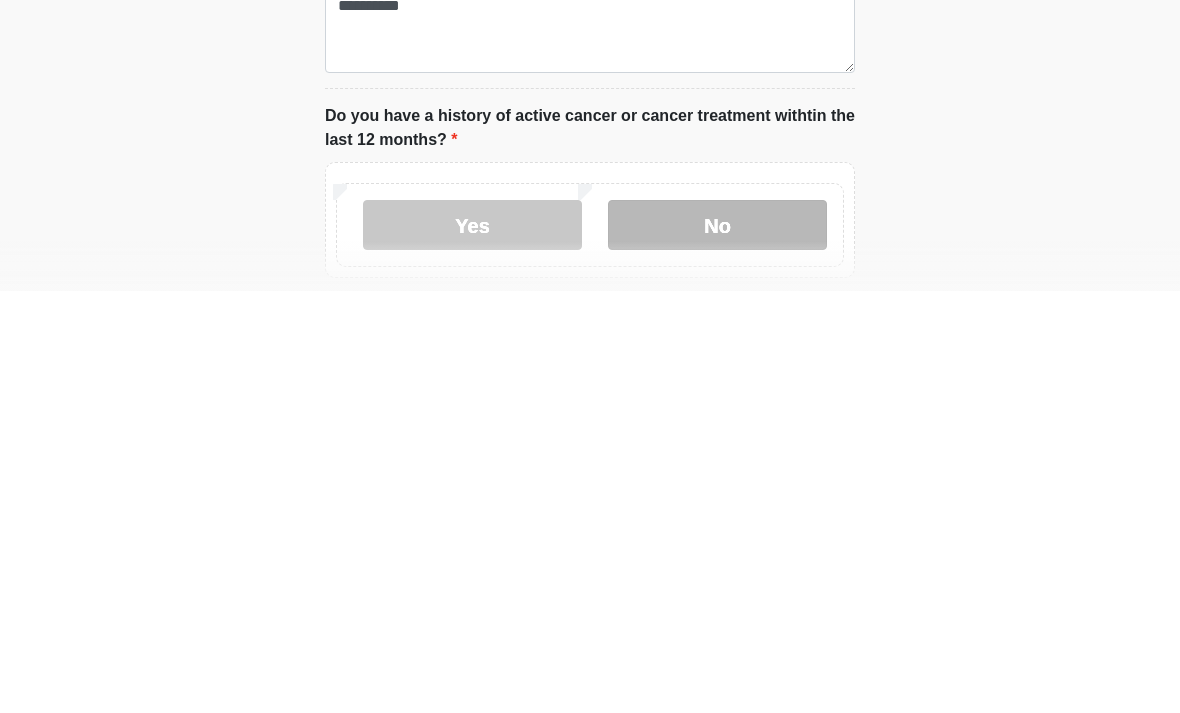 click on "No" at bounding box center [717, 647] 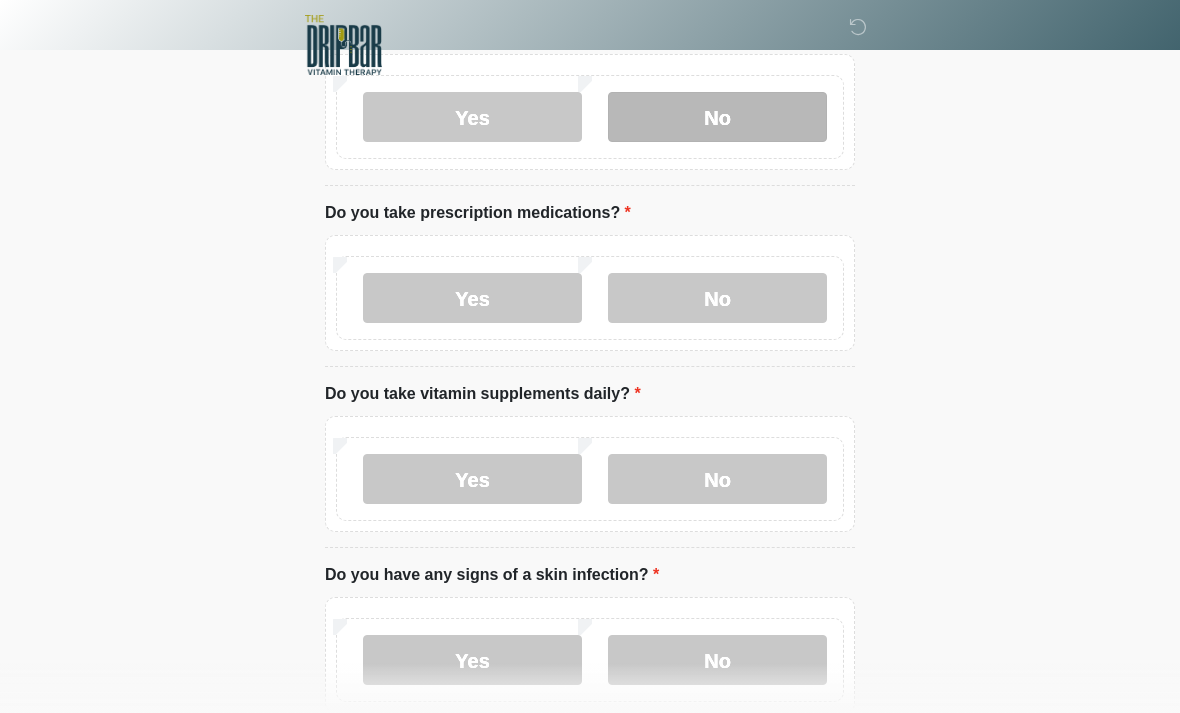 scroll, scrollTop: 742, scrollLeft: 0, axis: vertical 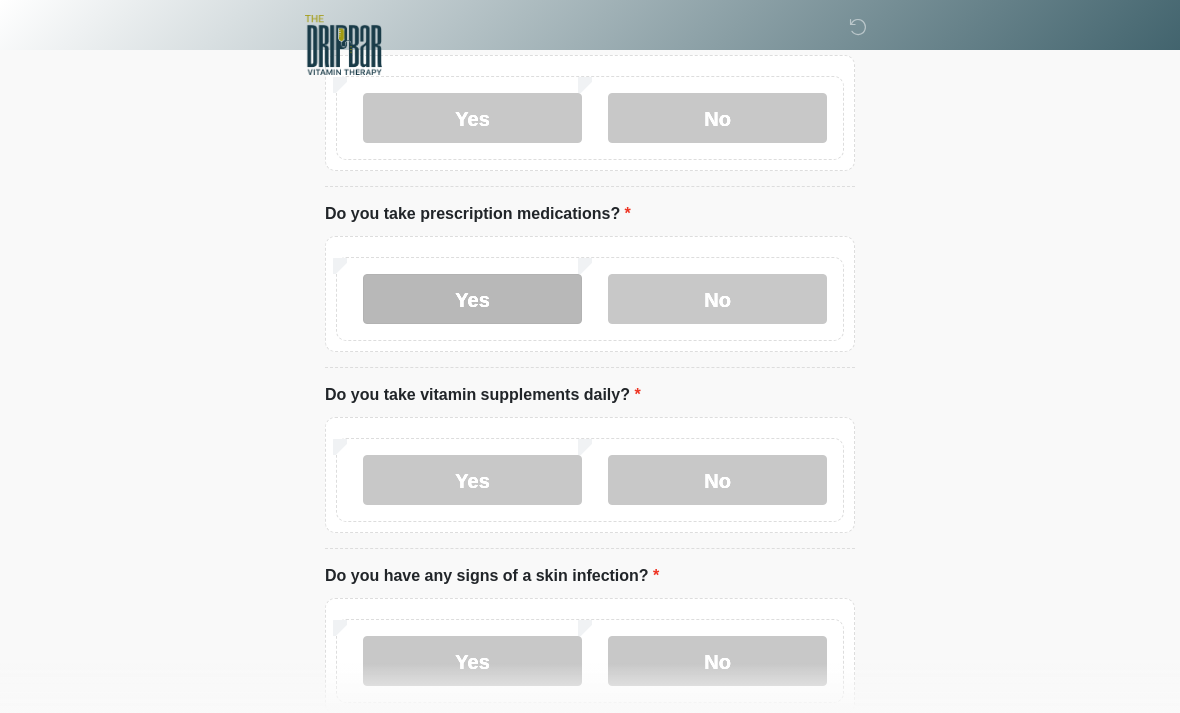 click on "Yes" at bounding box center (472, 299) 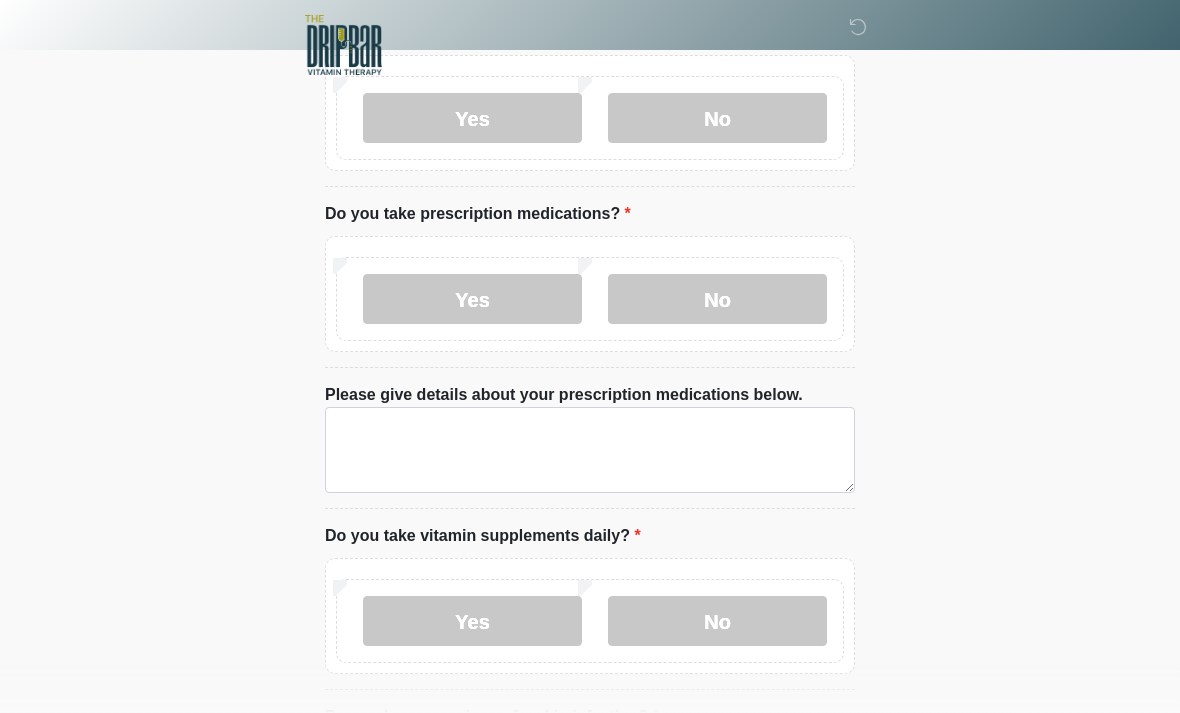click on "Please give details about your prescription medications below." at bounding box center [564, 395] 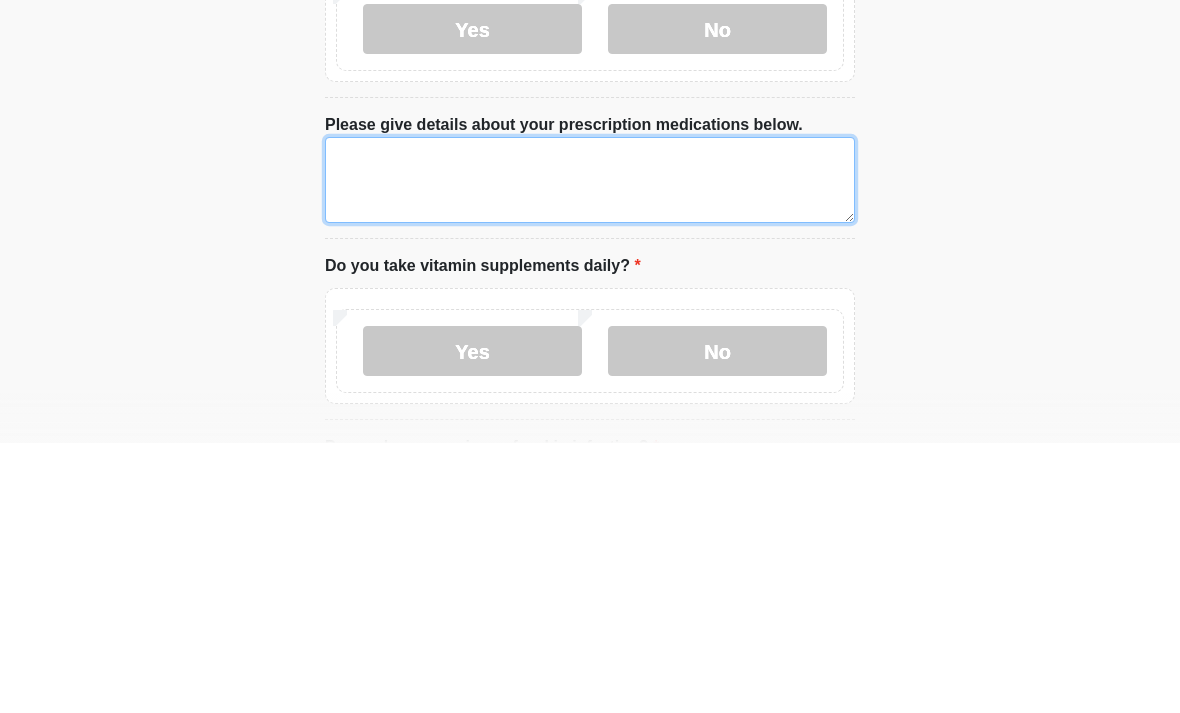 click on "Please give details about your prescription medications below." at bounding box center (590, 450) 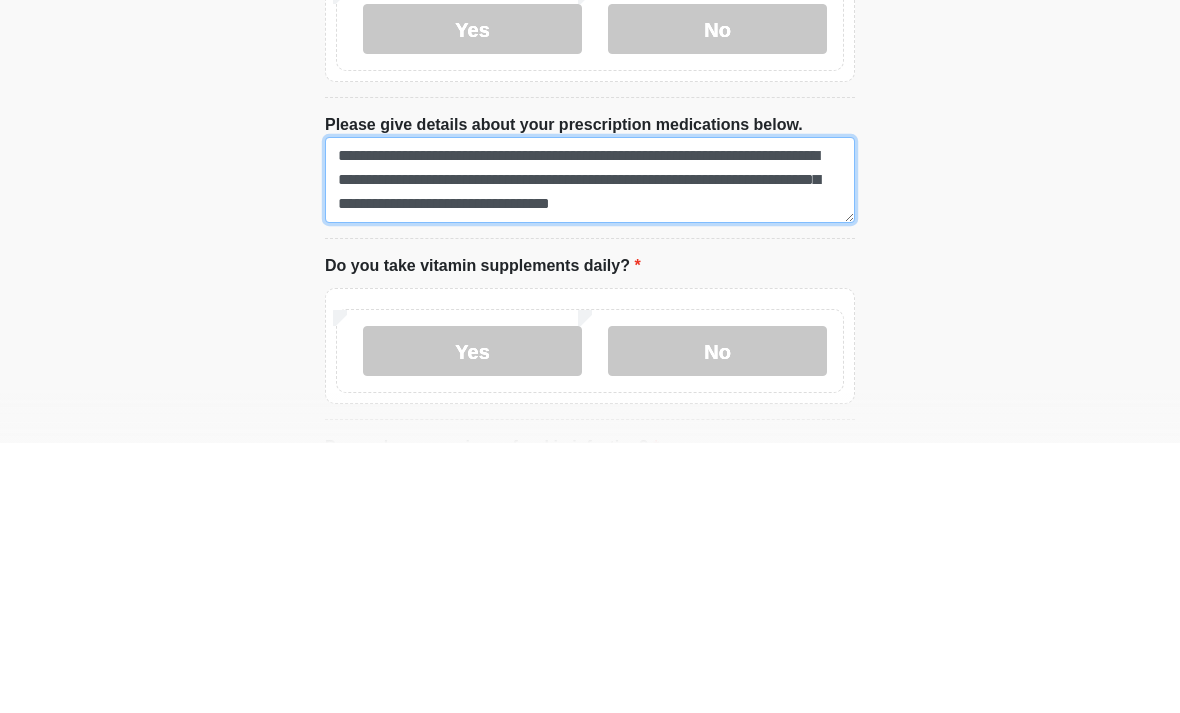 scroll, scrollTop: 17, scrollLeft: 0, axis: vertical 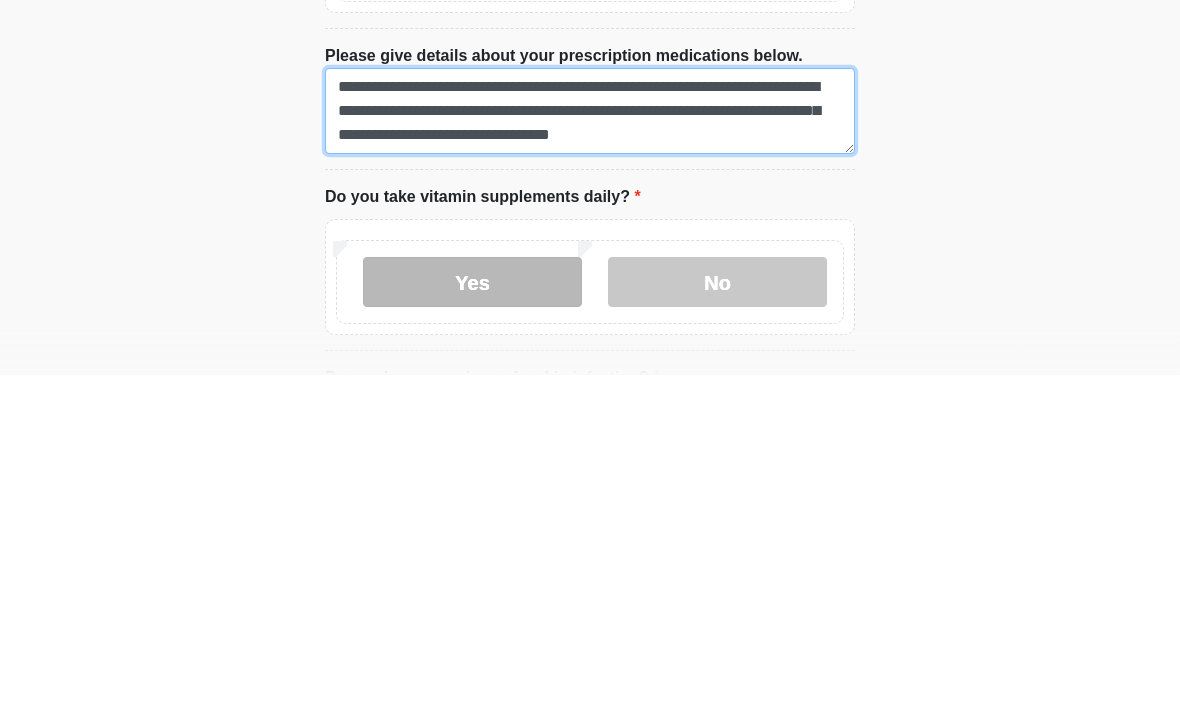 type on "**********" 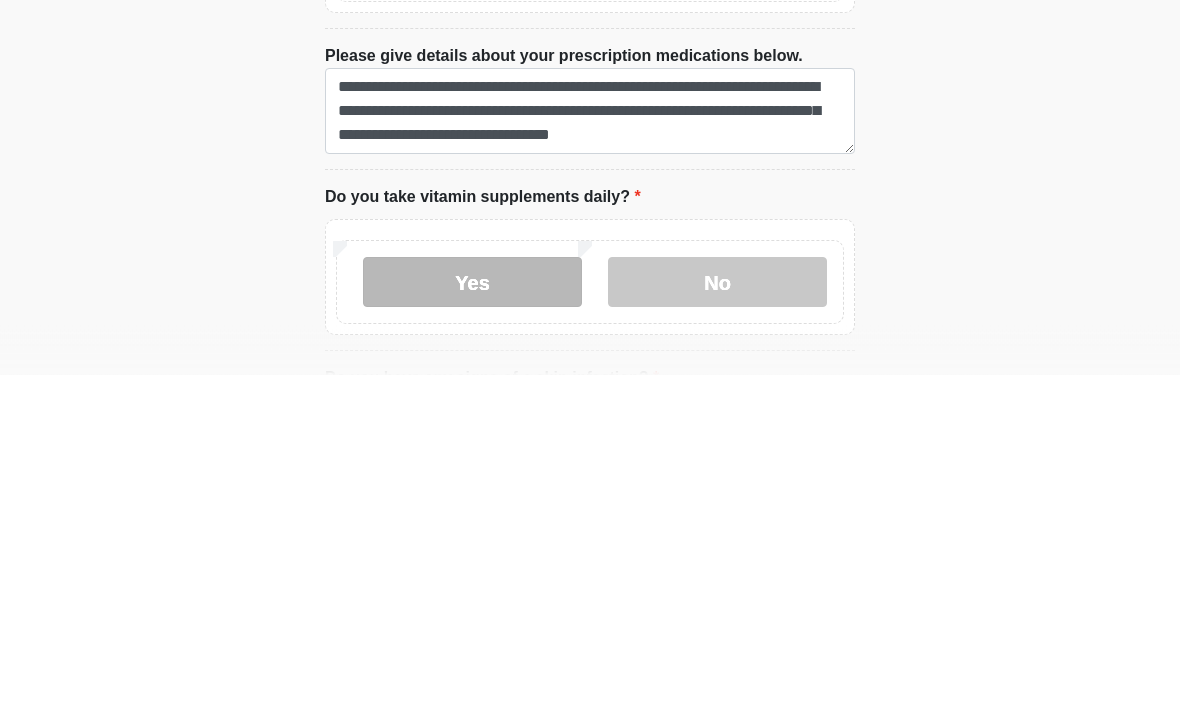 click on "Yes" at bounding box center [472, 621] 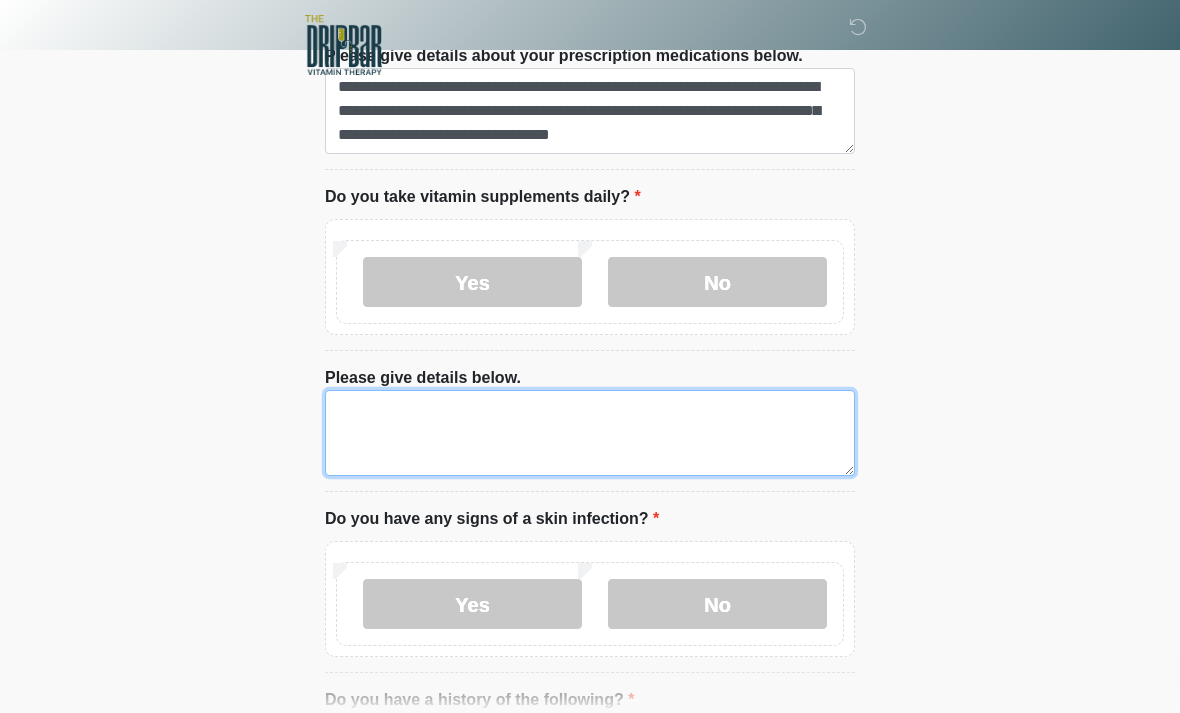 click on "Please give details below." at bounding box center (590, 433) 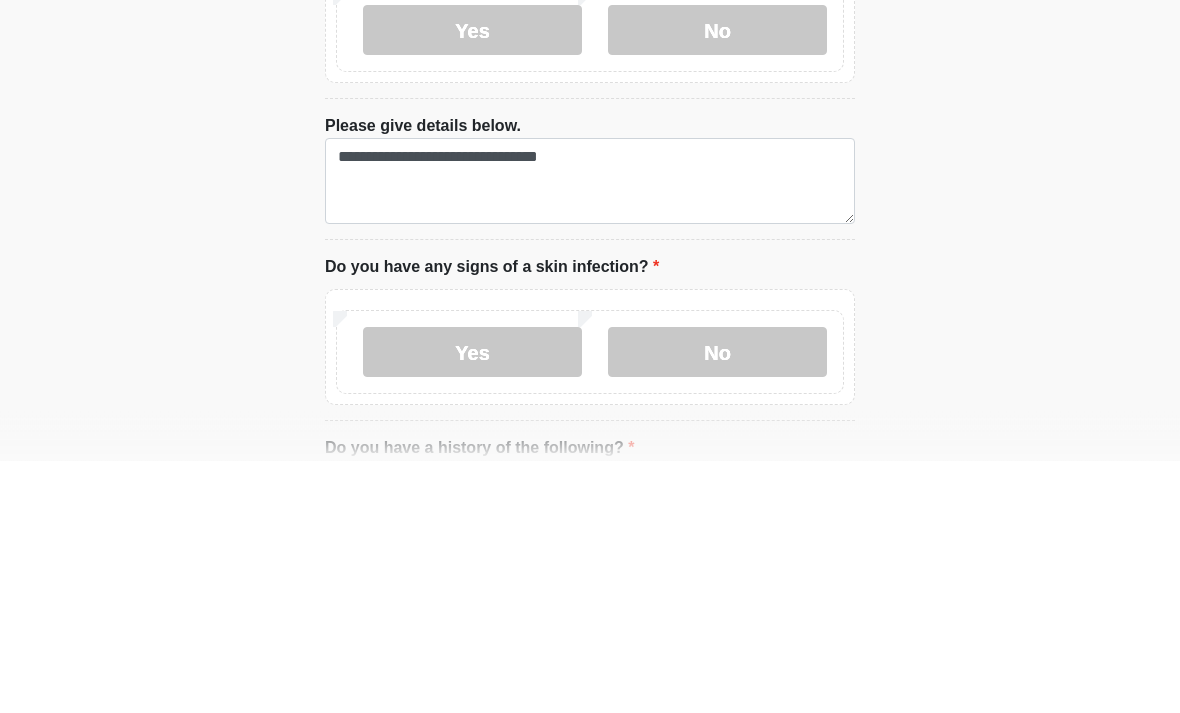 scroll, scrollTop: 1333, scrollLeft: 0, axis: vertical 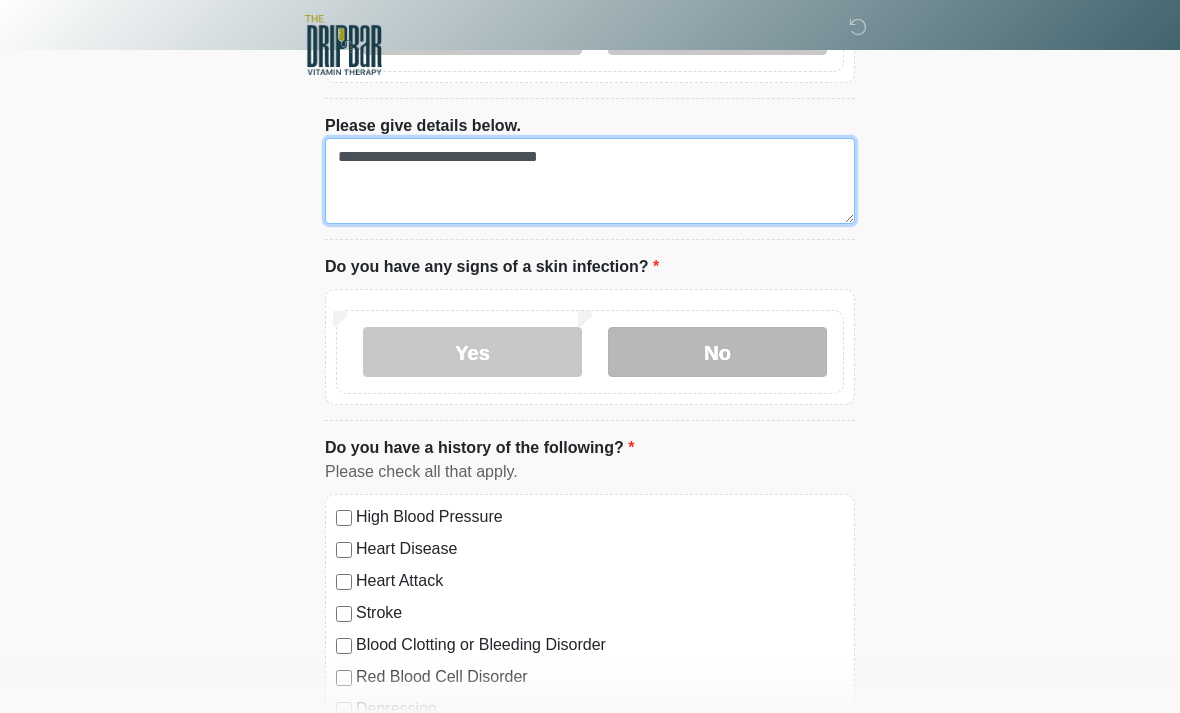 type on "**********" 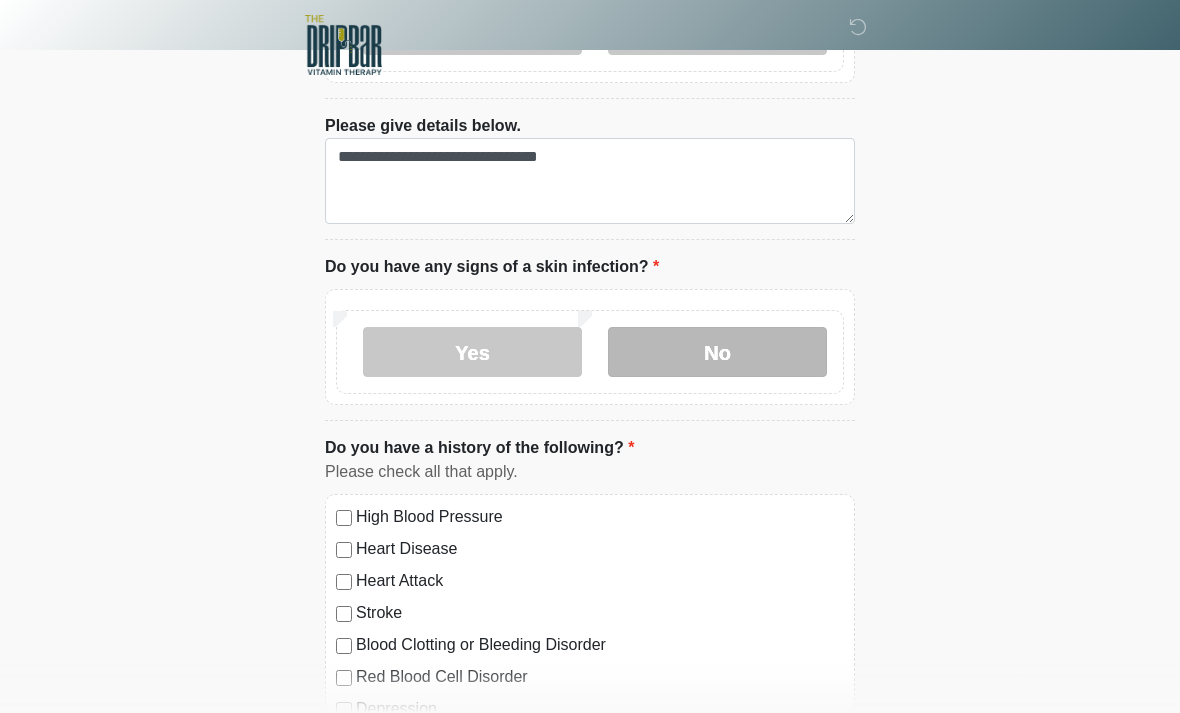 click on "No" at bounding box center (717, 352) 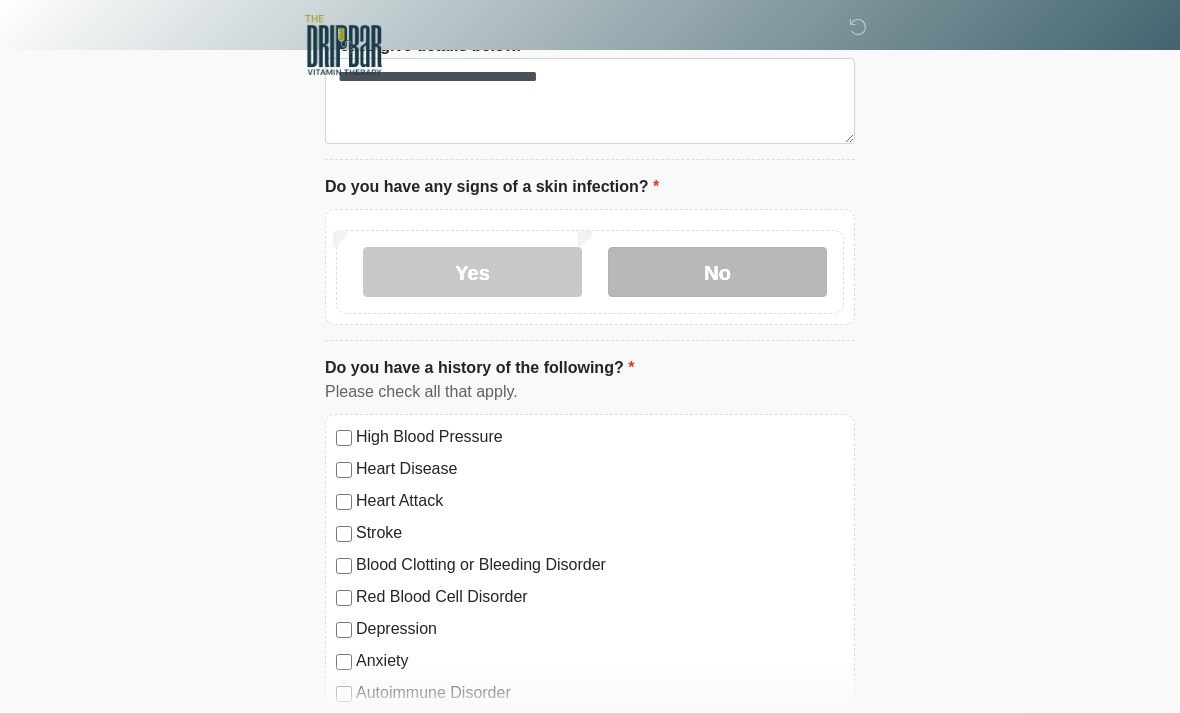 scroll, scrollTop: 1413, scrollLeft: 0, axis: vertical 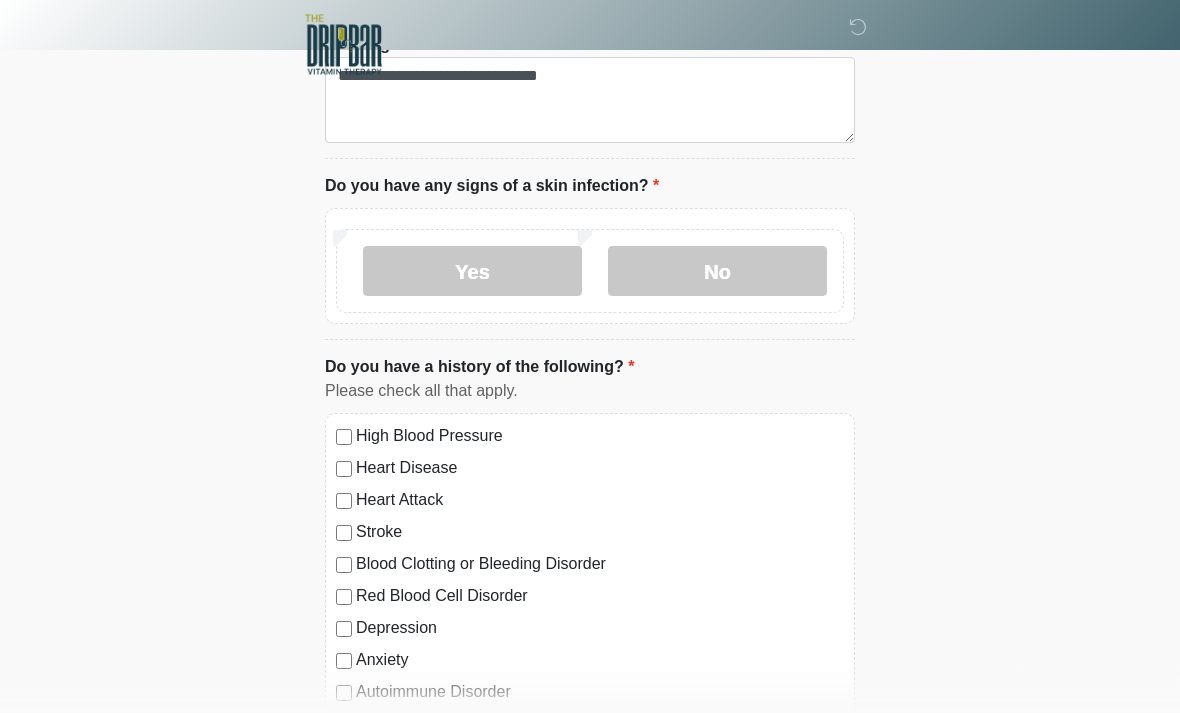 click on "High Blood Pressure
Heart Disease
Heart Attack
Stroke
Blood Clotting or Bleeding Disorder
Red Blood Cell Disorder
Depression" at bounding box center (590, 617) 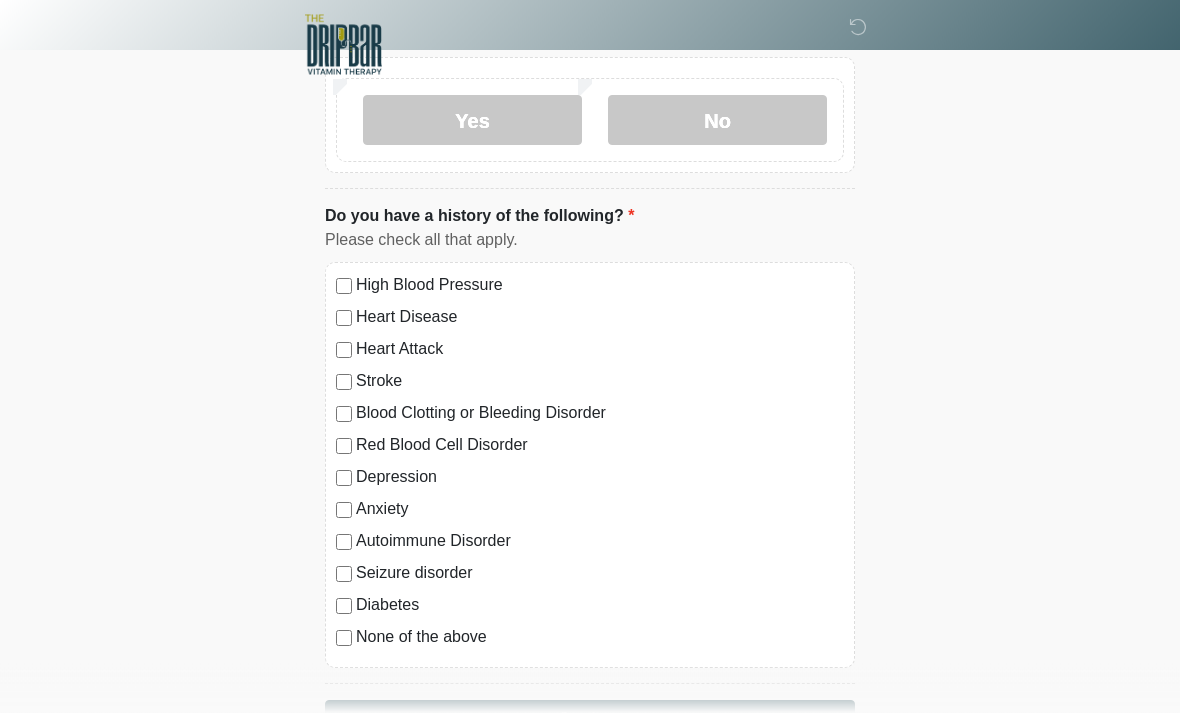 scroll, scrollTop: 1568, scrollLeft: 0, axis: vertical 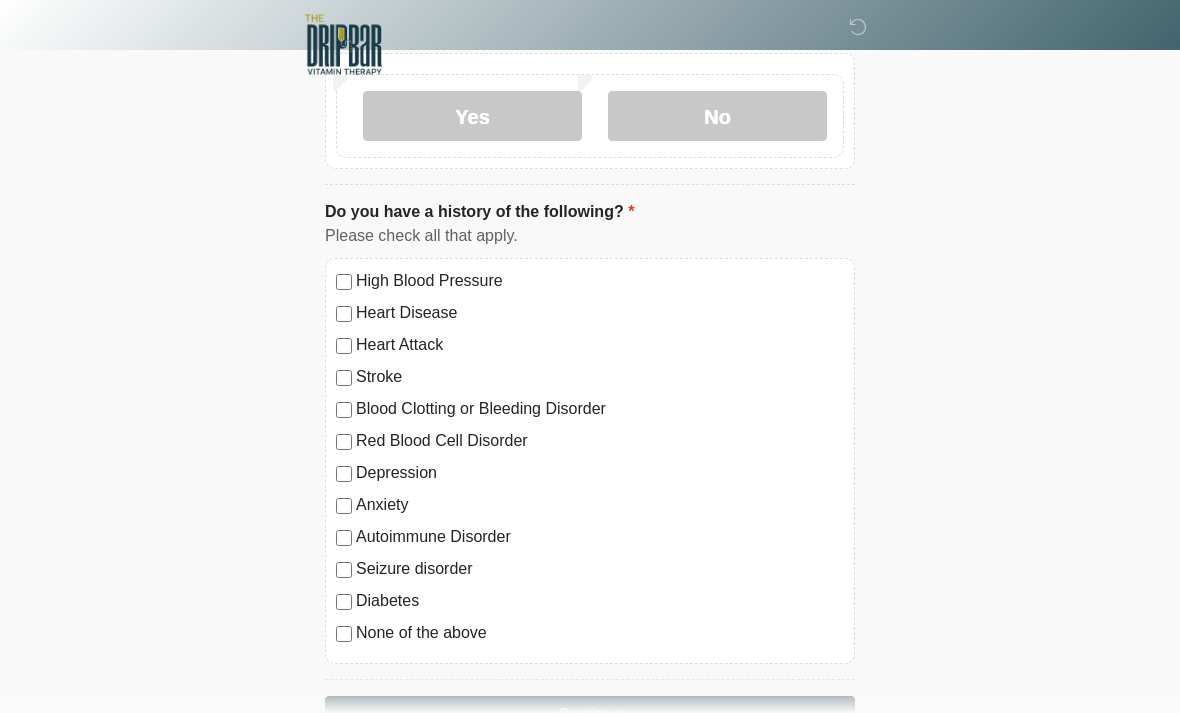 click on "Continue" at bounding box center (590, 716) 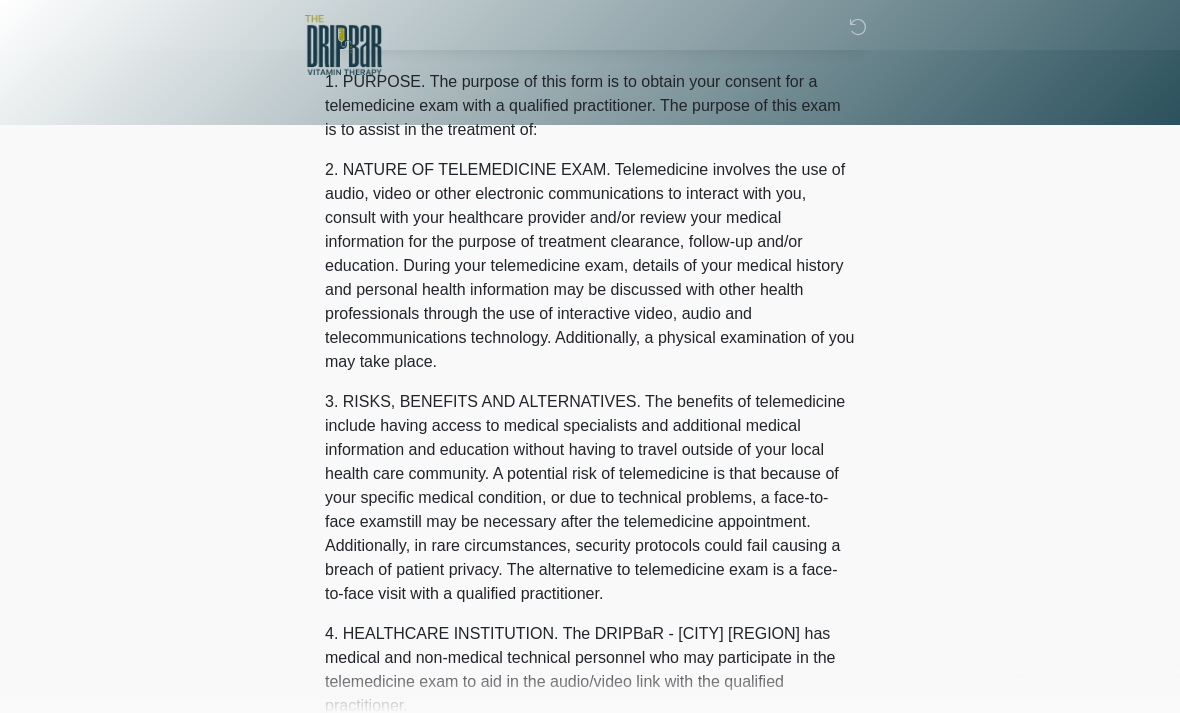scroll, scrollTop: 0, scrollLeft: 0, axis: both 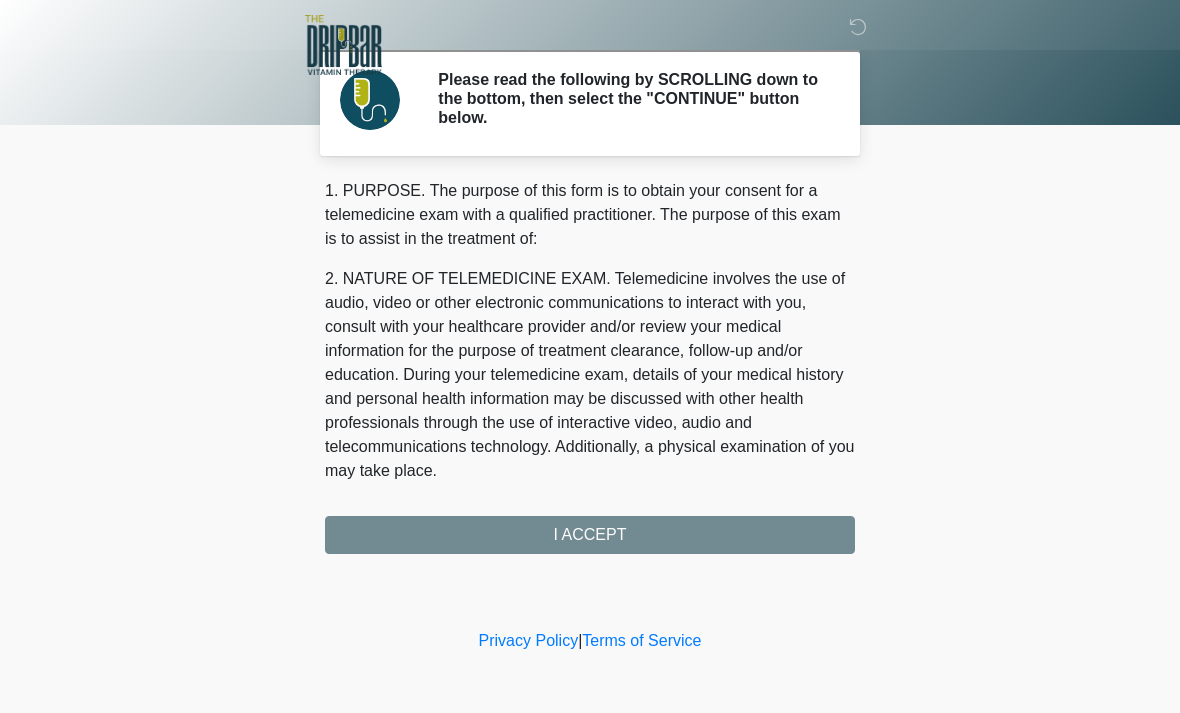 click on "1. PURPOSE. The purpose of this form is to obtain your consent for a telemedicine exam with a qualified practitioner. The purpose of this exam is to assist in the treatment of:  2. NATURE OF TELEMEDICINE EXAM. Telemedicine involves the use of audio, video or other electronic communications to interact with you, consult with your healthcare provider and/or review your medical information for the purpose of treatment clearance, follow-up and/or education. During your telemedicine exam, details of your medical history and personal health information may be discussed with other health professionals through the use of interactive video, audio and telecommunications technology. Additionally, a physical examination of you may take place. 4. HEALTHCARE INSTITUTION. The DRIPBaR - [CITY] [STATE] has medical and non-medical technical personnel who may participate in the telemedicine exam to aid in the audio/video link with the qualified practitioner.
I ACCEPT" at bounding box center (590, 366) 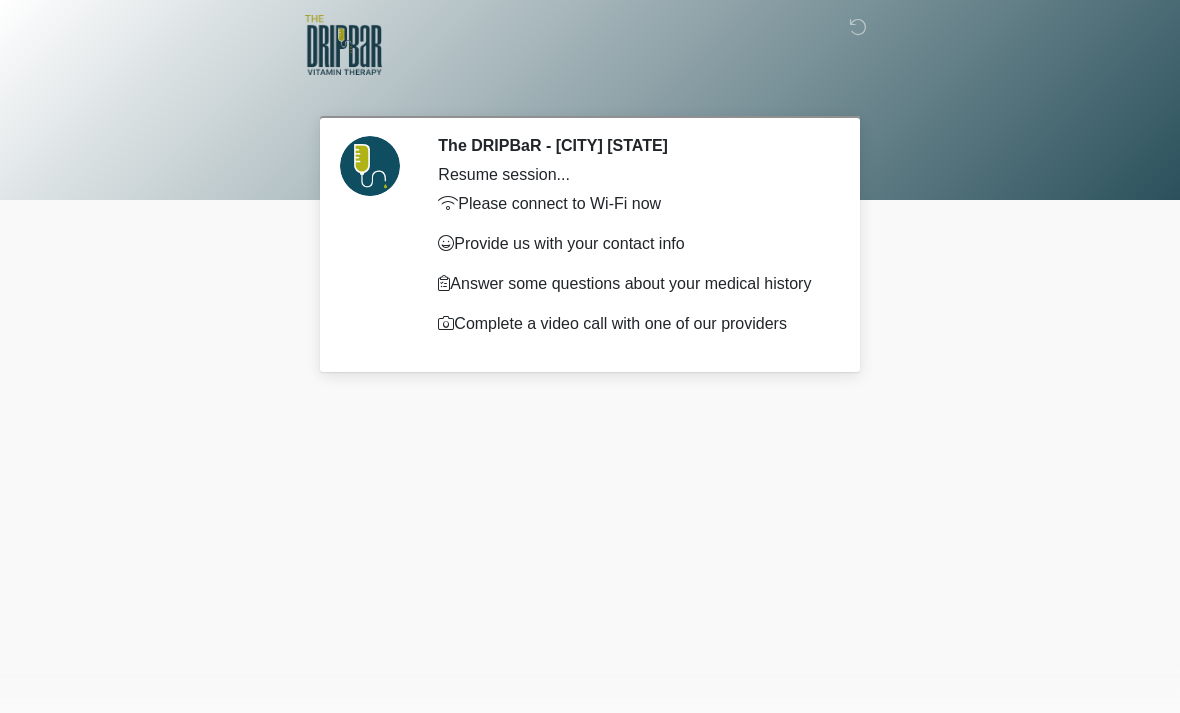 scroll, scrollTop: 0, scrollLeft: 0, axis: both 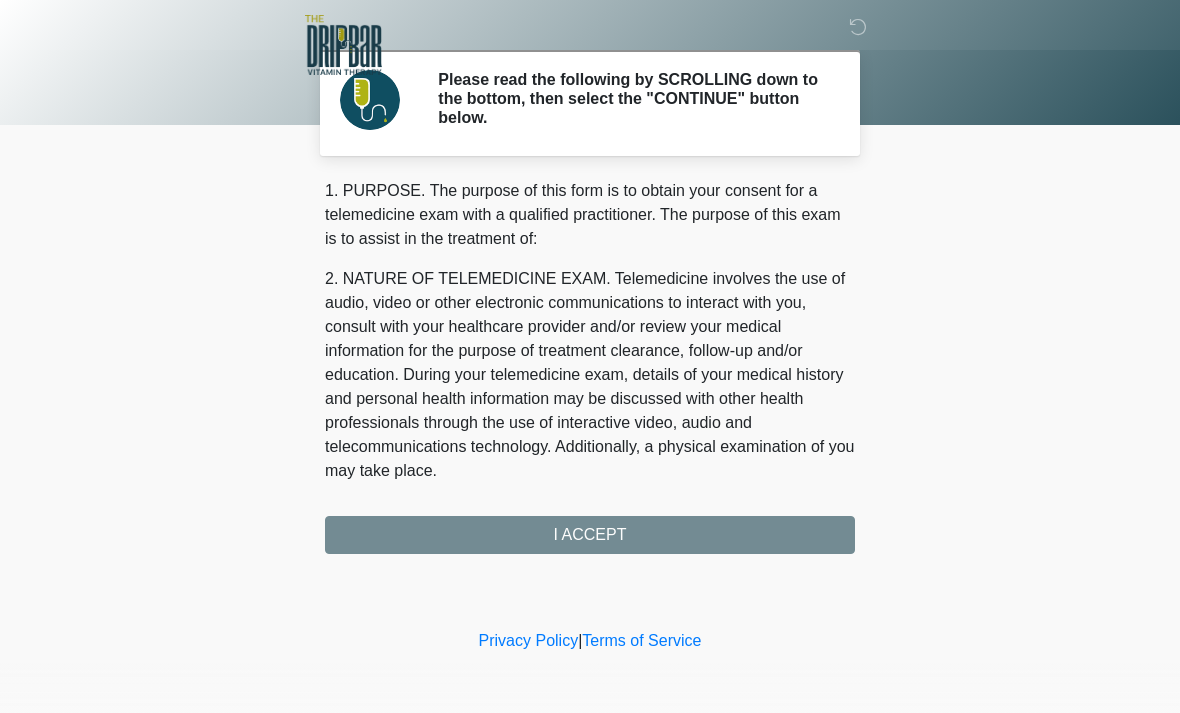 click on "1. PURPOSE. The purpose of this form is to obtain your consent for a telemedicine exam with a qualified practitioner. The purpose of this exam is to assist in the treatment of:  2. NATURE OF TELEMEDICINE EXAM. Telemedicine involves the use of audio, video or other electronic communications to interact with you, consult with your healthcare provider and/or review your medical information for the purpose of treatment clearance, follow-up and/or education. During your telemedicine exam, details of your medical history and personal health information may be discussed with other health professionals through the use of interactive video, audio and telecommunications technology. Additionally, a physical examination of you may take place. 4. HEALTHCARE INSTITUTION. The DRIPBaR - [CITY] [STATE] has medical and non-medical technical personnel who may participate in the telemedicine exam to aid in the audio/video link with the qualified practitioner.
I ACCEPT" at bounding box center (590, 366) 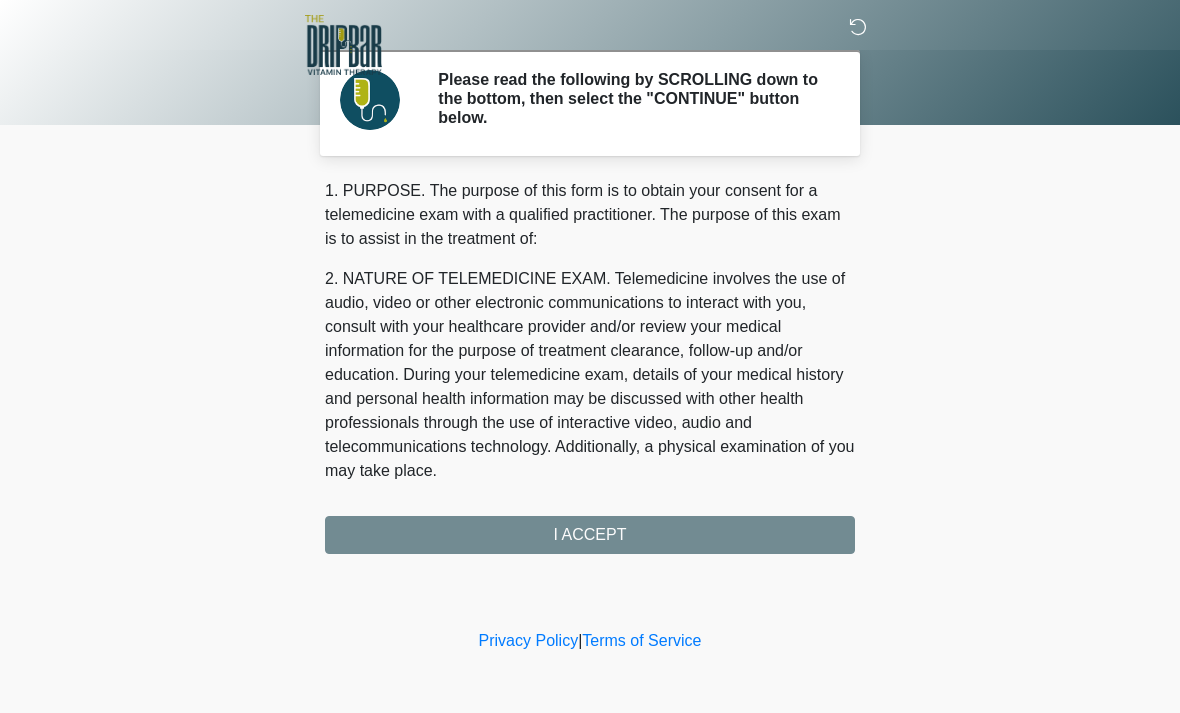 click at bounding box center [858, 27] 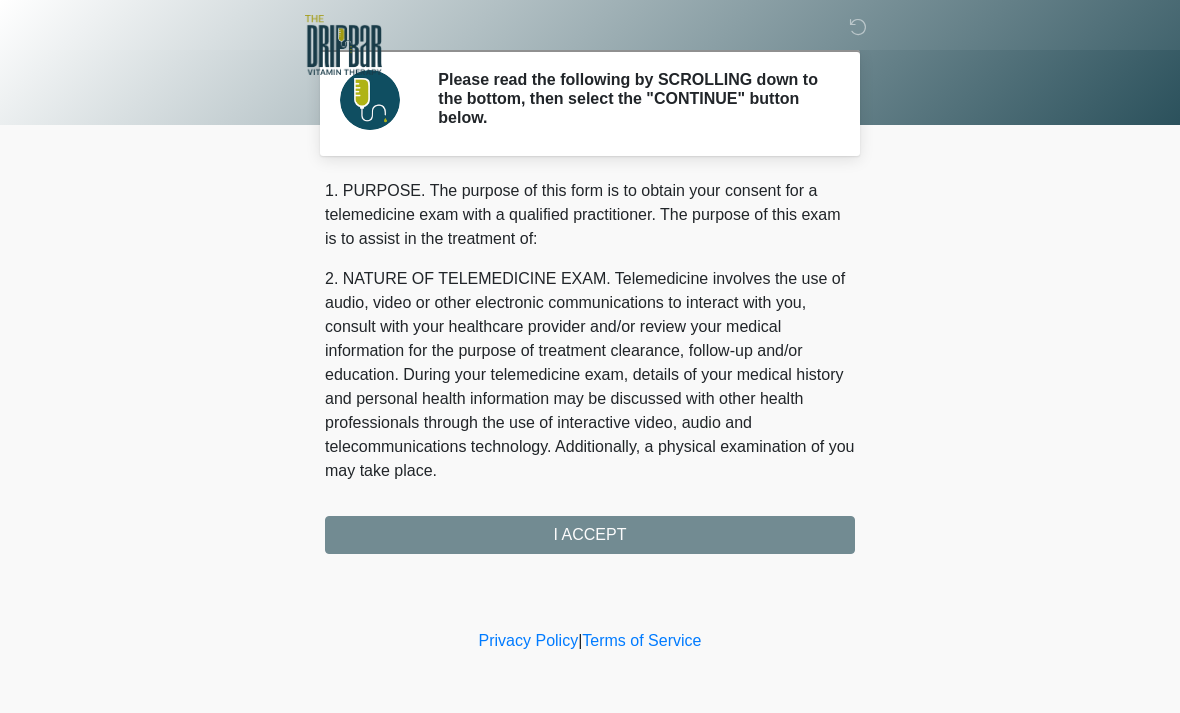click on "1. PURPOSE. The purpose of this form is to obtain your consent for a telemedicine exam with a qualified practitioner. The purpose of this exam is to assist in the treatment of:  2. NATURE OF TELEMEDICINE EXAM. Telemedicine involves the use of audio, video or other electronic communications to interact with you, consult with your healthcare provider and/or review your medical information for the purpose of treatment clearance, follow-up and/or education. During your telemedicine exam, details of your medical history and personal health information may be discussed with other health professionals through the use of interactive video, audio and telecommunications technology. Additionally, a physical examination of you may take place. 4. HEALTHCARE INSTITUTION. The DRIPBaR - [CITY] [STATE] has medical and non-medical technical personnel who may participate in the telemedicine exam to aid in the audio/video link with the qualified practitioner.
I ACCEPT" at bounding box center (590, 366) 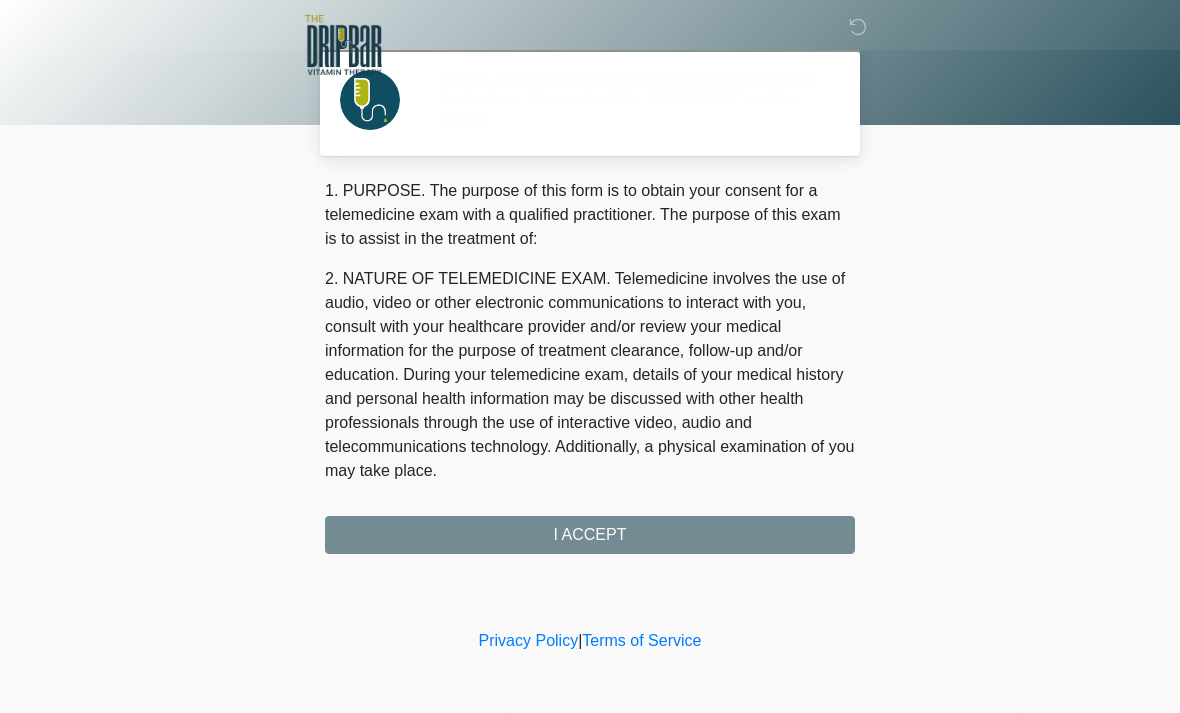 scroll, scrollTop: 0, scrollLeft: 0, axis: both 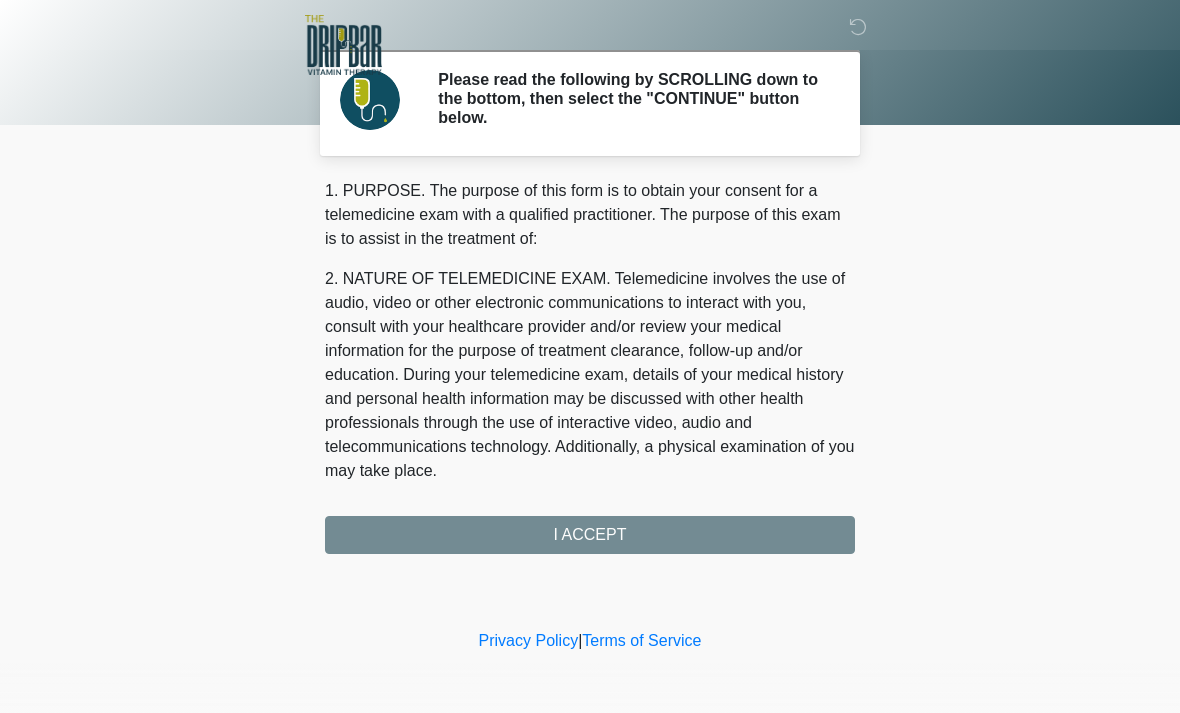 click on "1. PURPOSE. The purpose of this form is to obtain your consent for a telemedicine exam with a qualified practitioner. The purpose of this exam is to assist in the treatment of: 2. NATURE OF TELEMEDICINE EXAM. Telemedicine involves the use of audio, video or other electronic communications to interact with you, consult with your healthcare provider and/or review your medical information for the purpose of treatment clearance, follow-up and/or education. During your telemedicine exam, details of your medical history and personal health information may be discussed with other health professionals through the use of interactive video, audio and telecommunications technology. Additionally, a physical examination of you may take place. 4. HEALTHCARE INSTITUTION. The DRIPBaR - [CITY] [LOCATION] has medical and non-medical technical personnel who may participate in the telemedicine exam to aid in the audio/video link with the qualified practitioner. I ACCEPT" at bounding box center (590, 366) 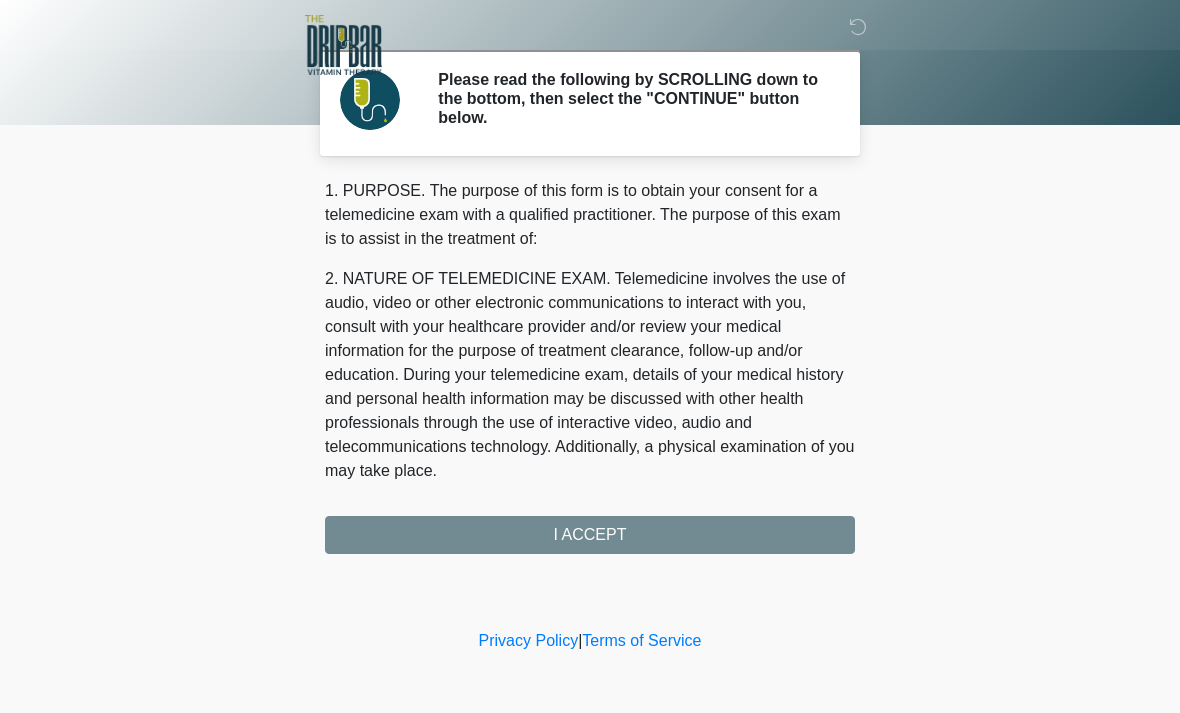 click on "1. PURPOSE. The purpose of this form is to obtain your consent for a telemedicine exam with a qualified practitioner. The purpose of this exam is to assist in the treatment of: 2. NATURE OF TELEMEDICINE EXAM. Telemedicine involves the use of audio, video or other electronic communications to interact with you, consult with your healthcare provider and/or review your medical information for the purpose of treatment clearance, follow-up and/or education. During your telemedicine exam, details of your medical history and personal health information may be discussed with other health professionals through the use of interactive video, audio and telecommunications technology. Additionally, a physical examination of you may take place. 4. HEALTHCARE INSTITUTION. The DRIPBaR - [CITY] [LOCATION] has medical and non-medical technical personnel who may participate in the telemedicine exam to aid in the audio/video link with the qualified practitioner. I ACCEPT" at bounding box center (590, 366) 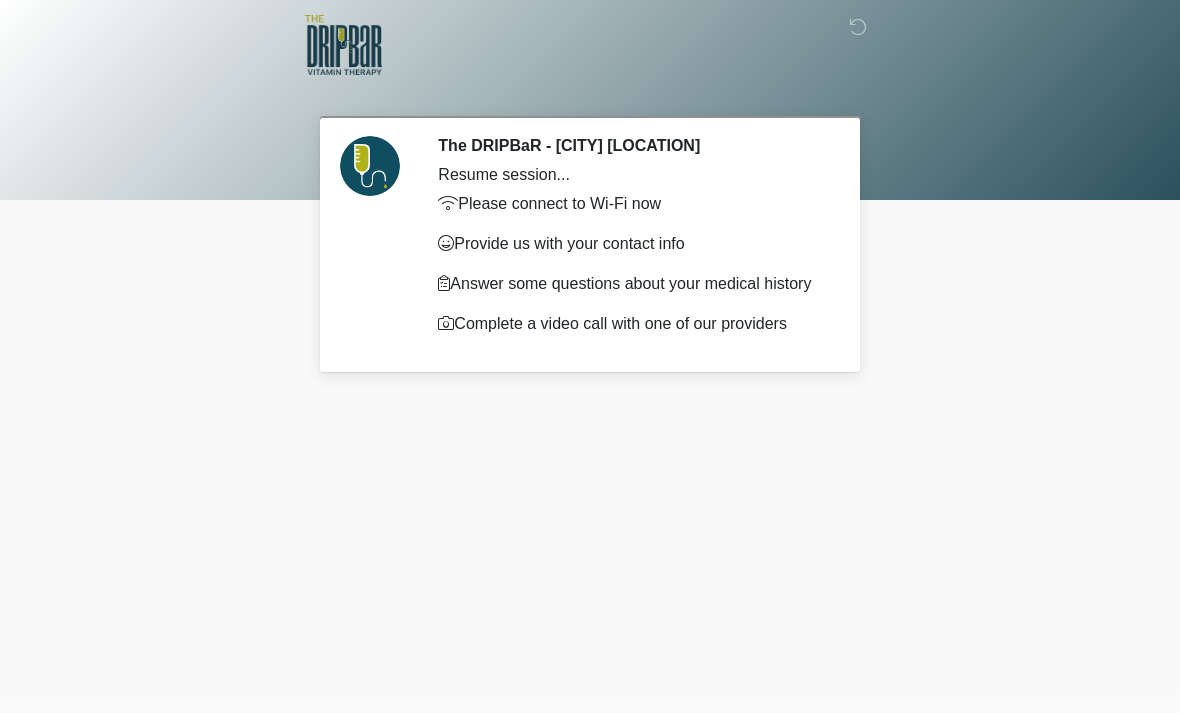 scroll, scrollTop: 0, scrollLeft: 0, axis: both 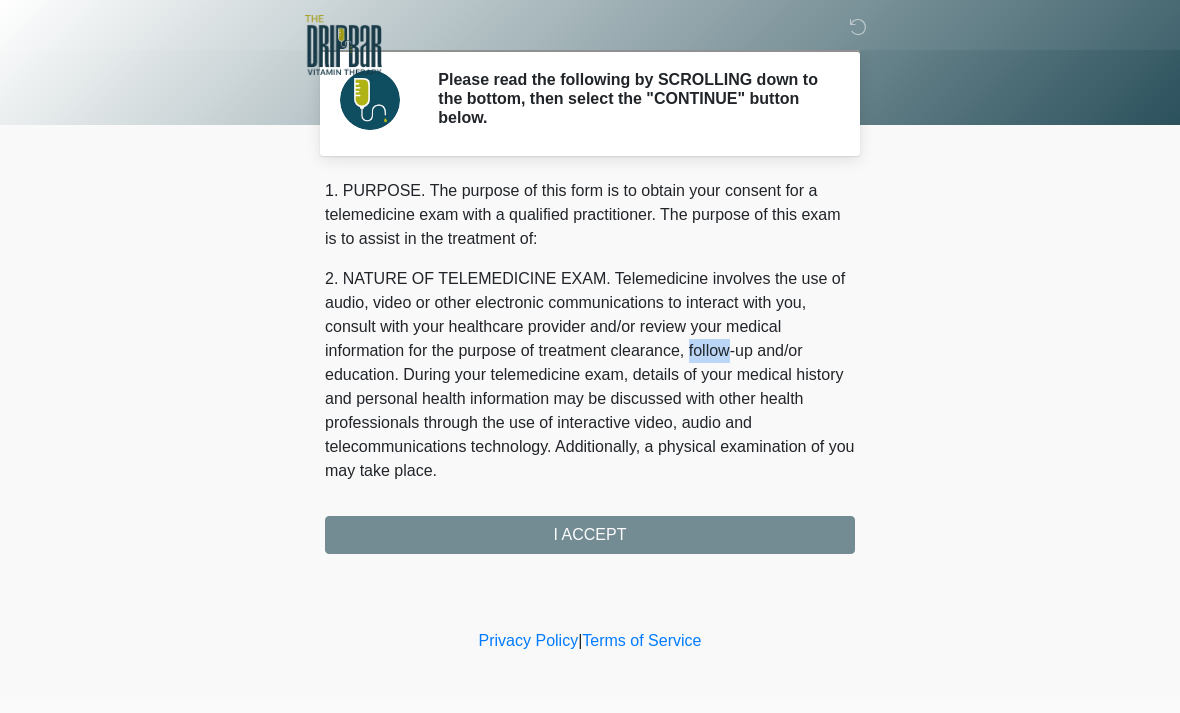 click on "2. NATURE OF TELEMEDICINE EXAM. Telemedicine involves the use of audio, video or other electronic communications to interact with you, consult with your healthcare provider and/or review your medical information for the purpose of treatment clearance, follow-up and/or education. During your telemedicine exam, details of your medical history and personal health information may be discussed with other health professionals through the use of interactive video, audio and telecommunications technology. Additionally, a physical examination of you may take place." at bounding box center [590, 375] 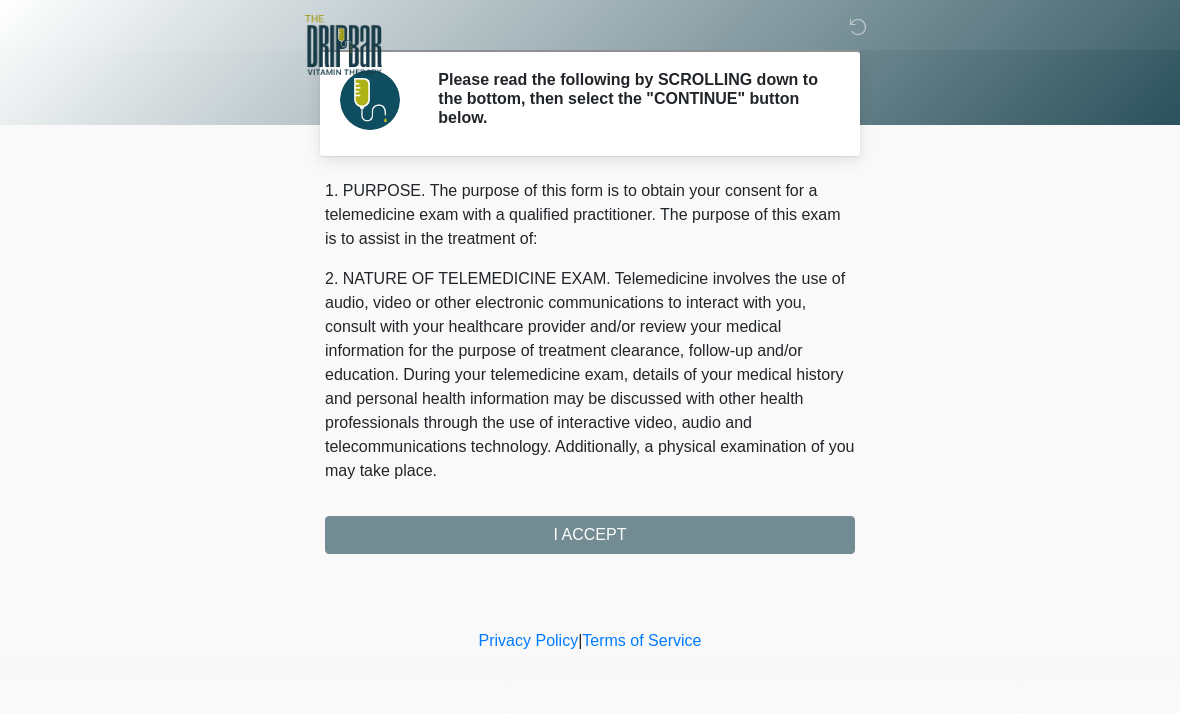 click on "2. NATURE OF TELEMEDICINE EXAM. Telemedicine involves the use of audio, video or other electronic communications to interact with you, consult with your healthcare provider and/or review your medical information for the purpose of treatment clearance, follow-up and/or education. During your telemedicine exam, details of your medical history and personal health information may be discussed with other health professionals through the use of interactive video, audio and telecommunications technology. Additionally, a physical examination of you may take place." at bounding box center (590, 375) 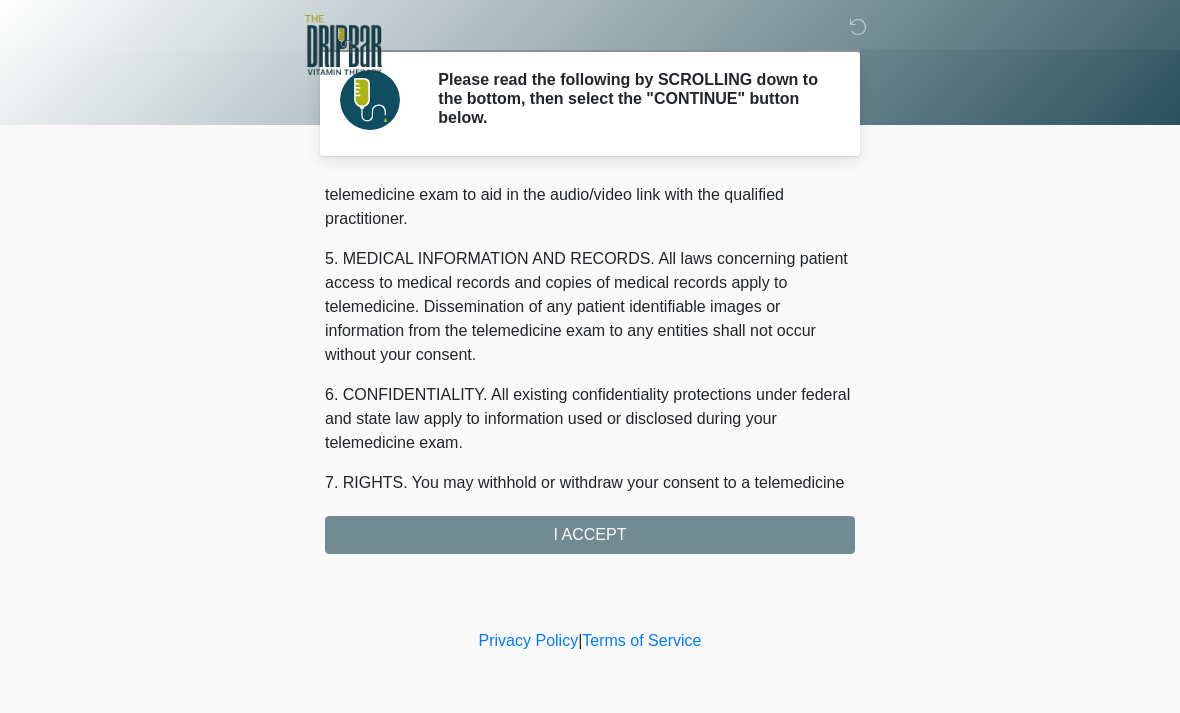scroll, scrollTop: 597, scrollLeft: 0, axis: vertical 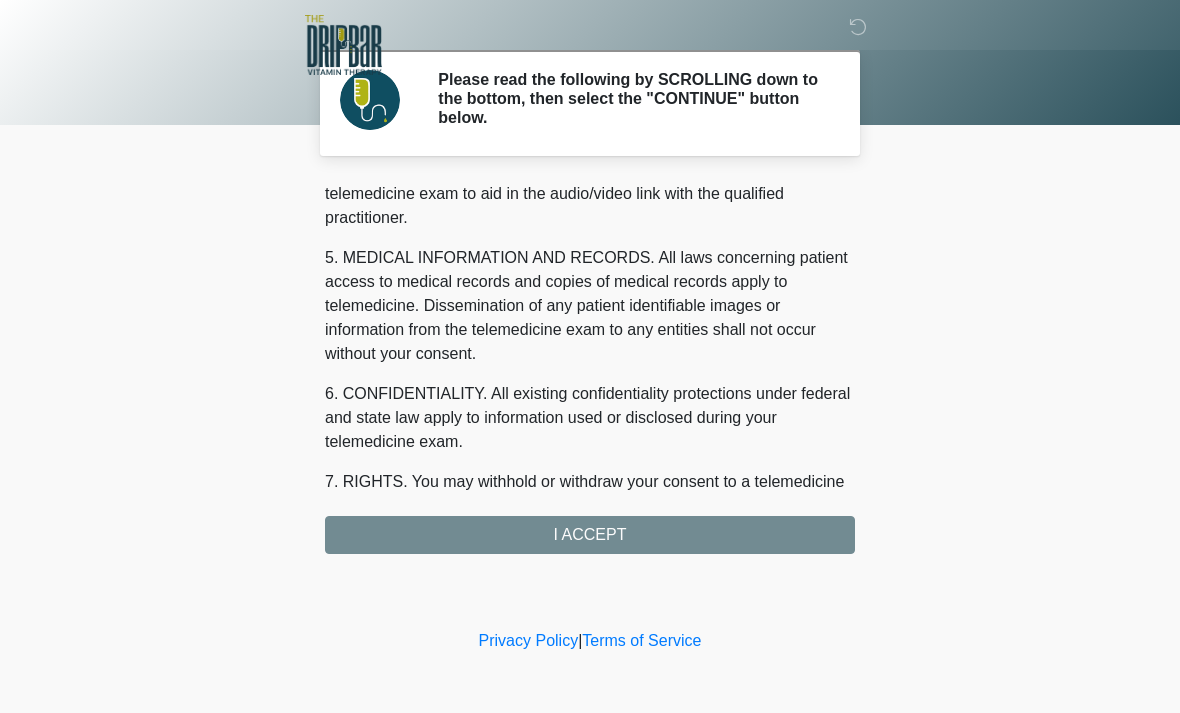 click on "1. PURPOSE. The purpose of this form is to obtain your consent for a telemedicine exam with a qualified practitioner. The purpose of this exam is to assist in the treatment of: 2. NATURE OF TELEMEDICINE EXAM. Telemedicine involves the use of audio, video or other electronic communications to interact with you, consult with your healthcare provider and/or review your medical information for the purpose of treatment clearance, follow-up and/or education. During your telemedicine exam, details of your medical history and personal health information may be discussed with other health professionals through the use of interactive video, audio and telecommunications technology. Additionally, a physical examination of you may take place. 4. HEALTHCARE INSTITUTION. The DRIPBaR - [CITY] [LOCATION] has medical and non-medical technical personnel who may participate in the telemedicine exam to aid in the audio/video link with the qualified practitioner. I ACCEPT" at bounding box center [590, 366] 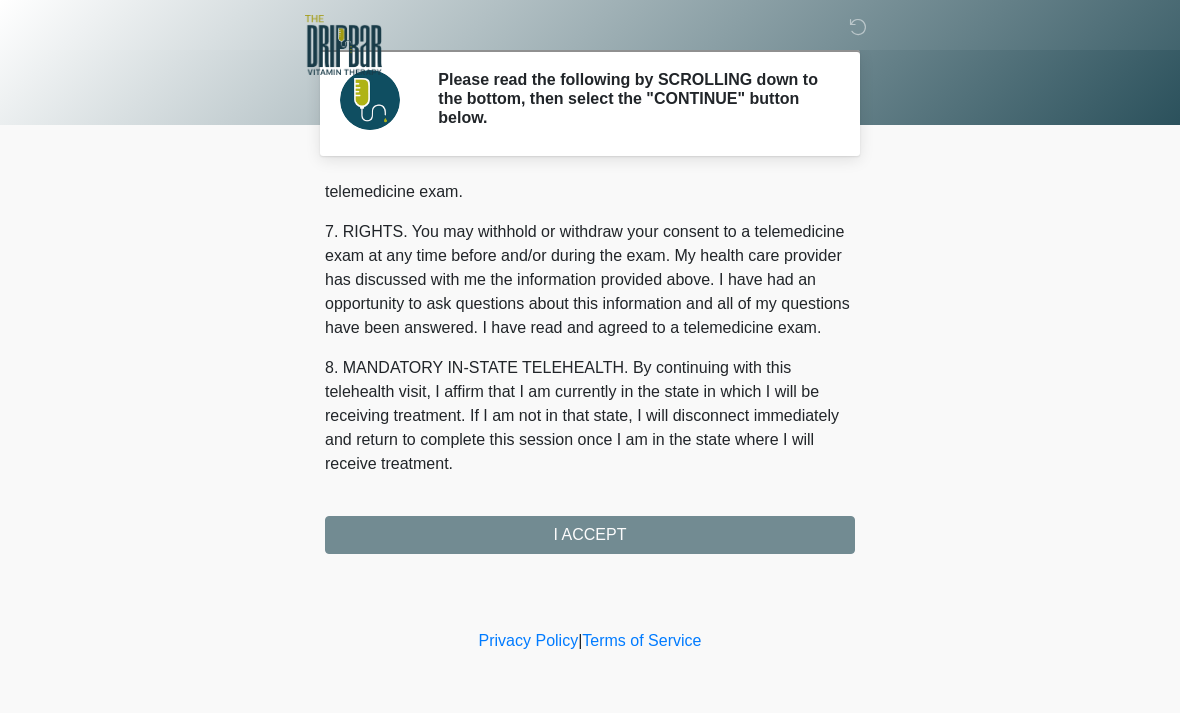 click on "1. PURPOSE. The purpose of this form is to obtain your consent for a telemedicine exam with a qualified practitioner. The purpose of this exam is to assist in the treatment of: 2. NATURE OF TELEMEDICINE EXAM. Telemedicine involves the use of audio, video or other electronic communications to interact with you, consult with your healthcare provider and/or review your medical information for the purpose of treatment clearance, follow-up and/or education. During your telemedicine exam, details of your medical history and personal health information may be discussed with other health professionals through the use of interactive video, audio and telecommunications technology. Additionally, a physical examination of you may take place. 4. HEALTHCARE INSTITUTION. The DRIPBaR - [CITY] [LOCATION] has medical and non-medical technical personnel who may participate in the telemedicine exam to aid in the audio/video link with the qualified practitioner. I ACCEPT" at bounding box center (590, 366) 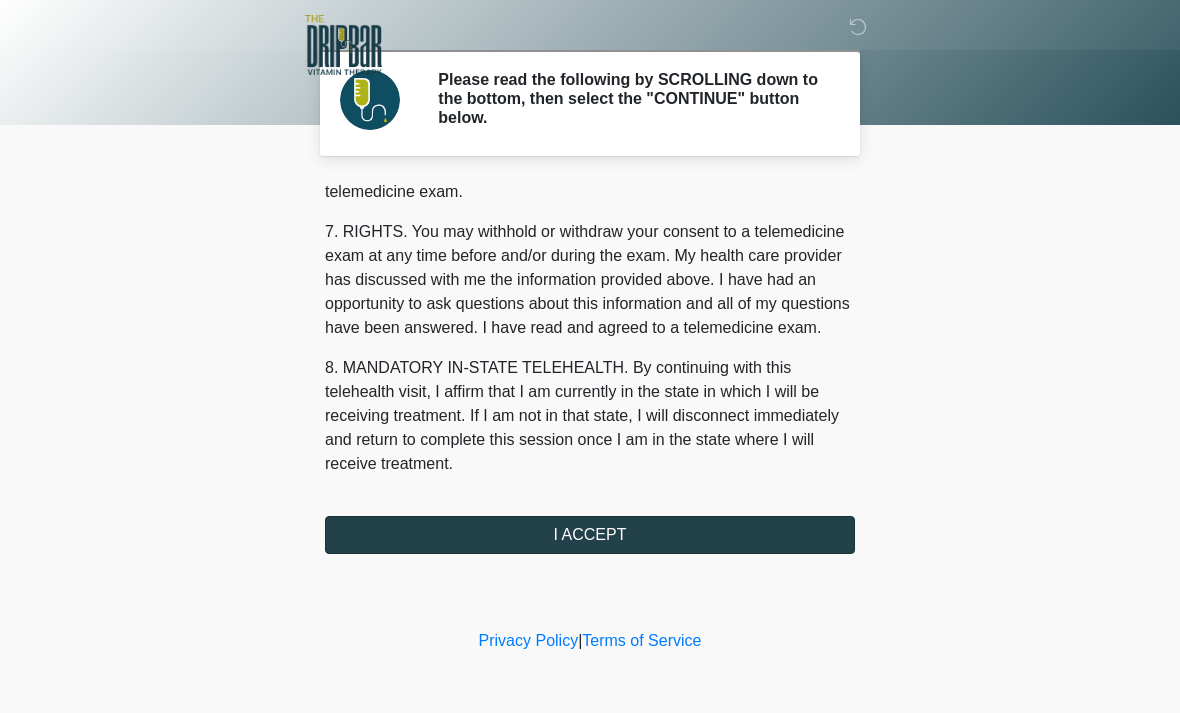 click on "I ACCEPT" at bounding box center [590, 535] 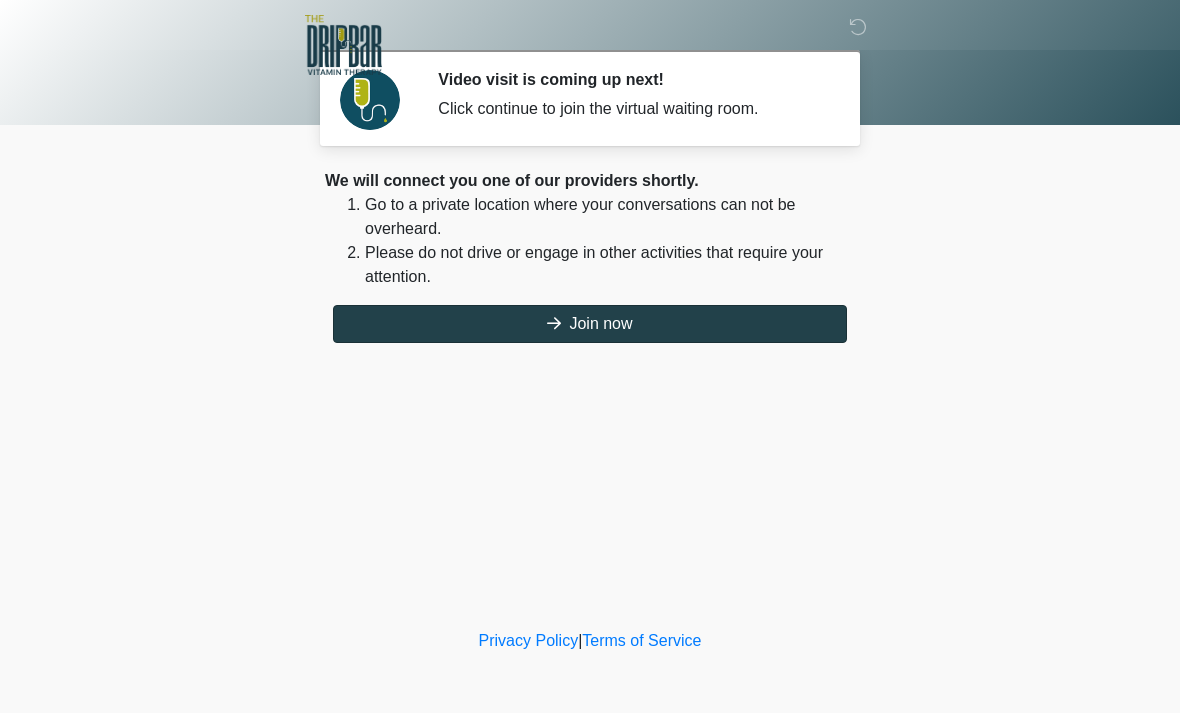 click on "Join now" at bounding box center [590, 324] 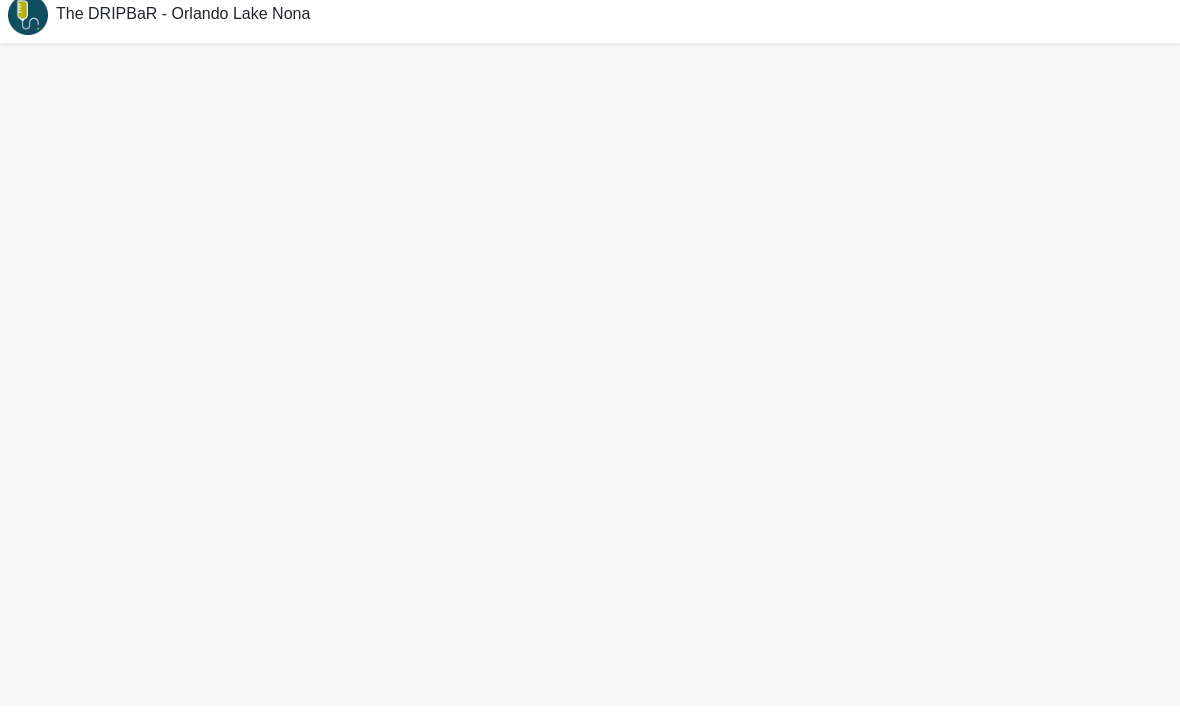scroll, scrollTop: 0, scrollLeft: 0, axis: both 